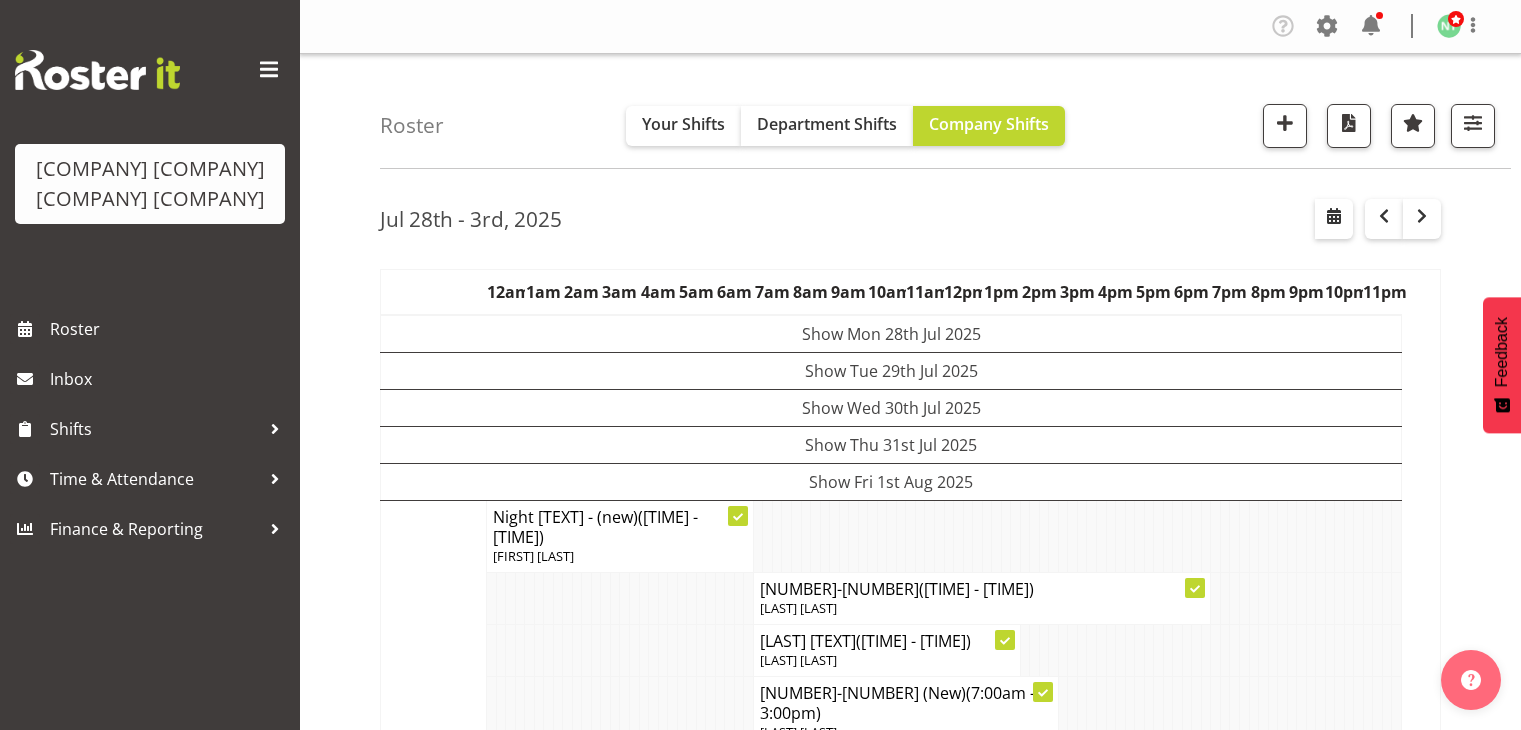 scroll, scrollTop: 0, scrollLeft: 0, axis: both 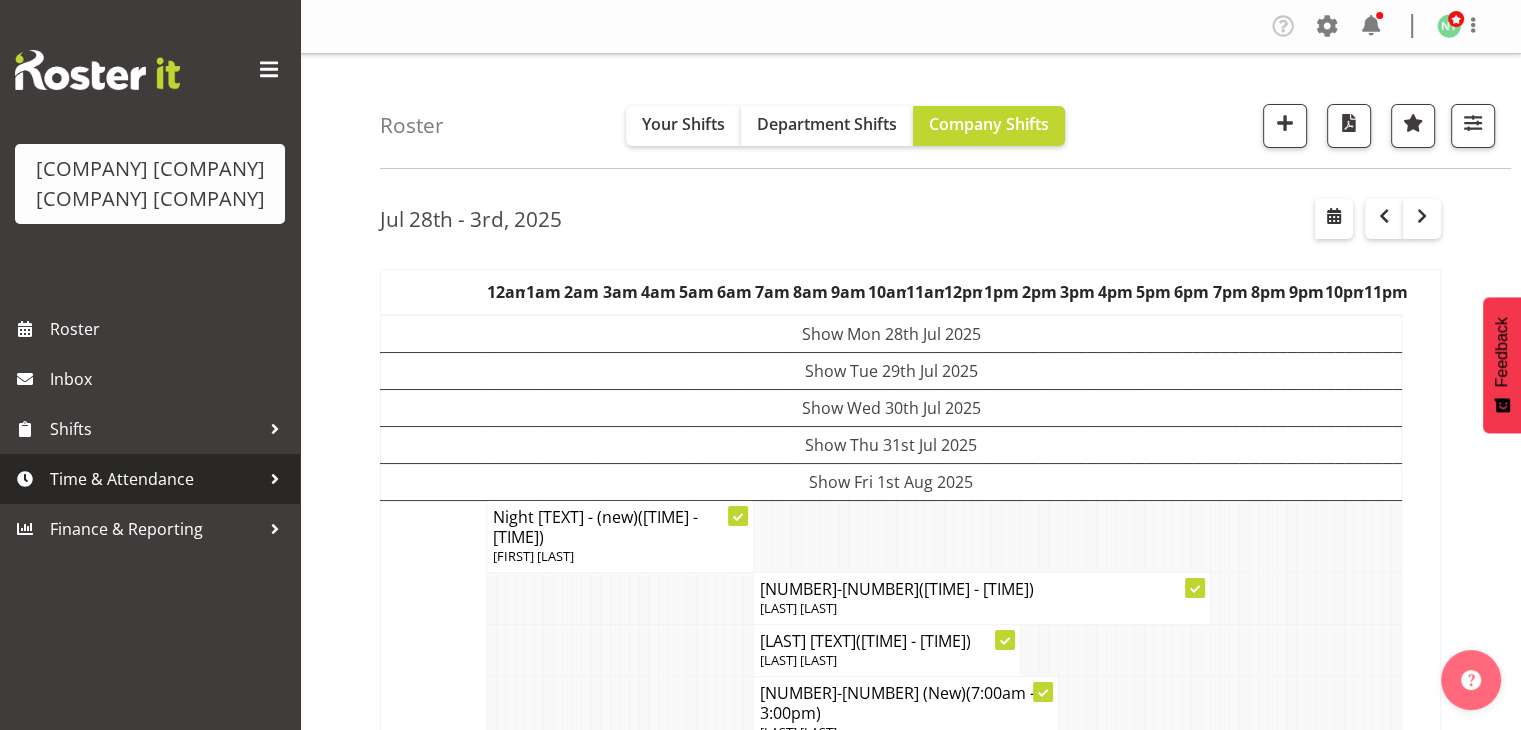 click on "Time & Attendance" at bounding box center [155, 479] 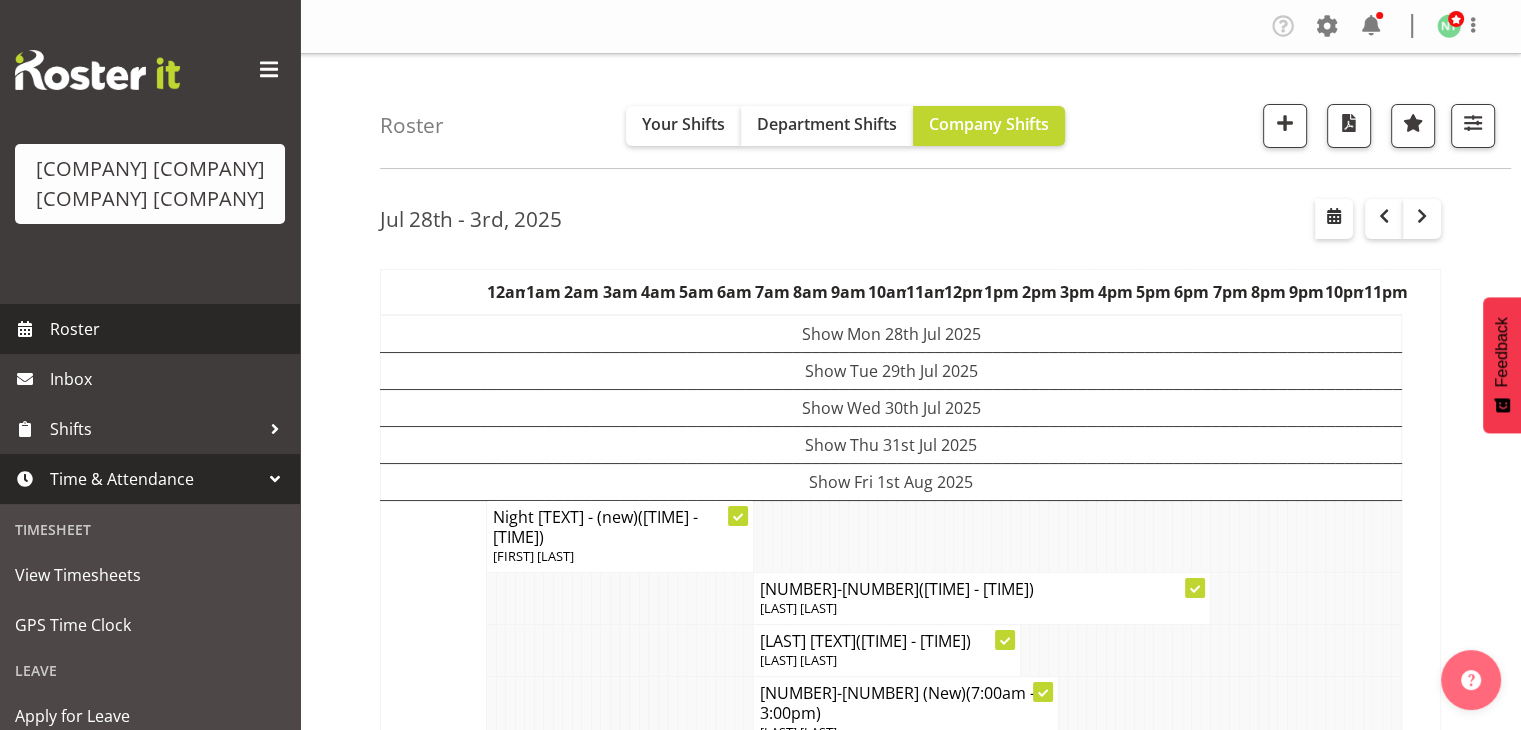 click on "Roster" at bounding box center [170, 329] 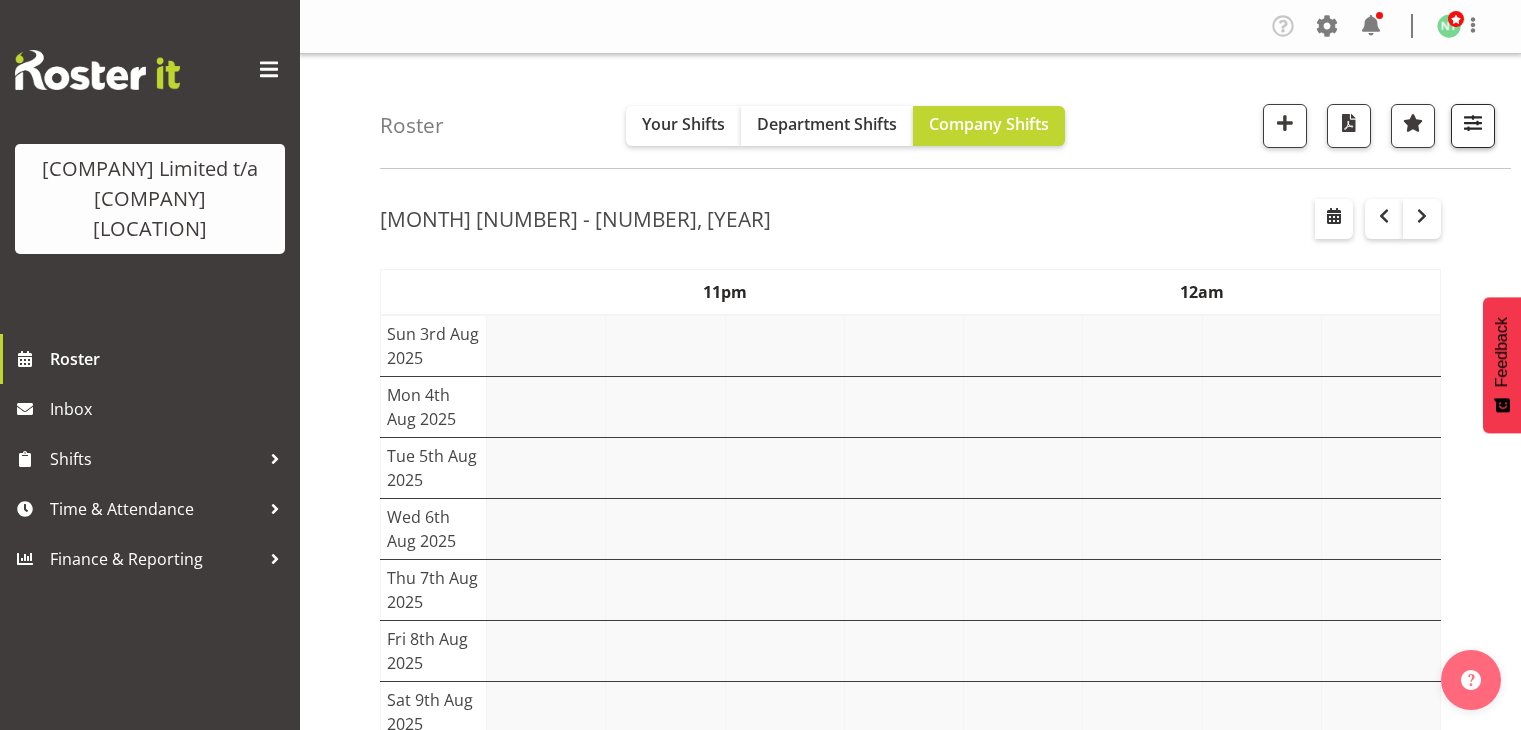 scroll, scrollTop: 0, scrollLeft: 0, axis: both 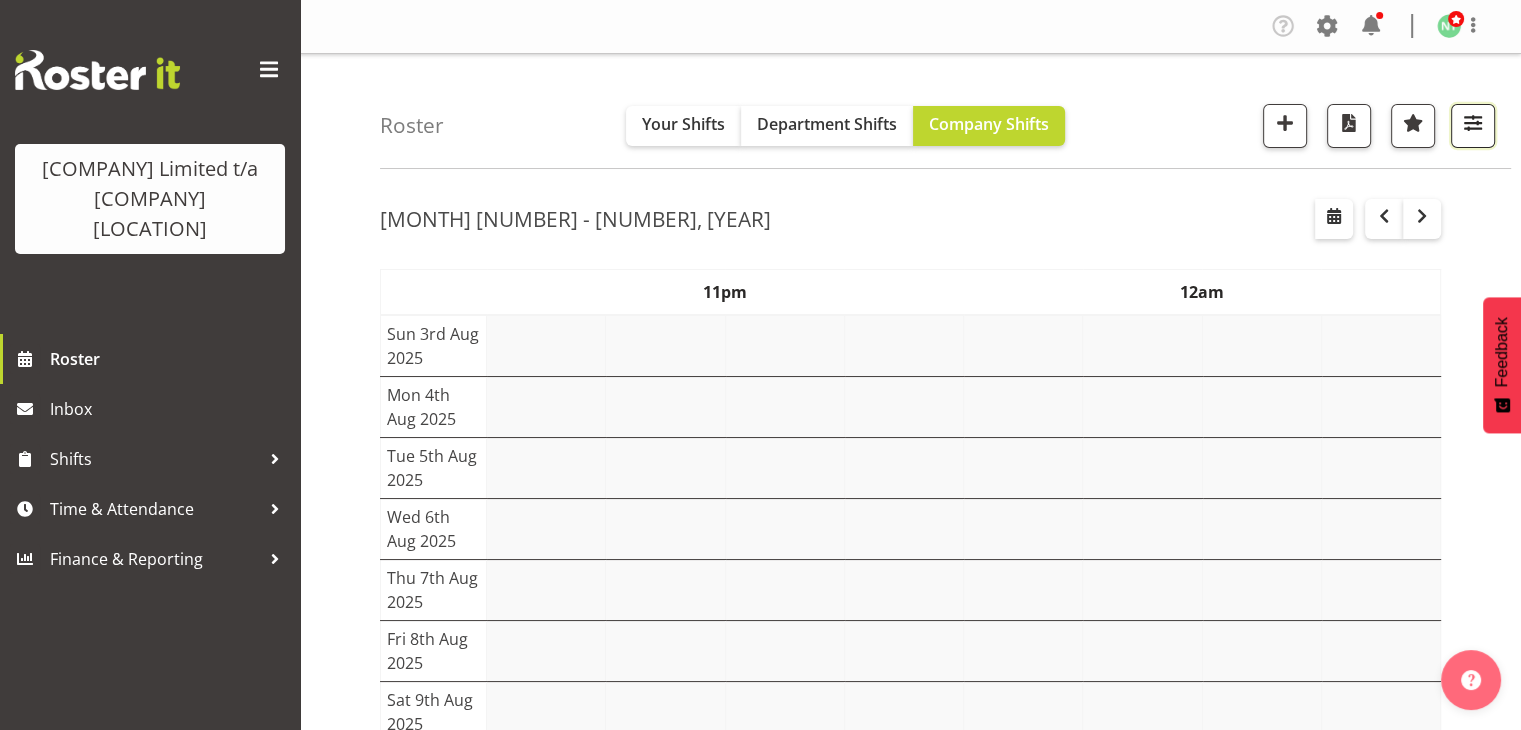 click at bounding box center (1473, 126) 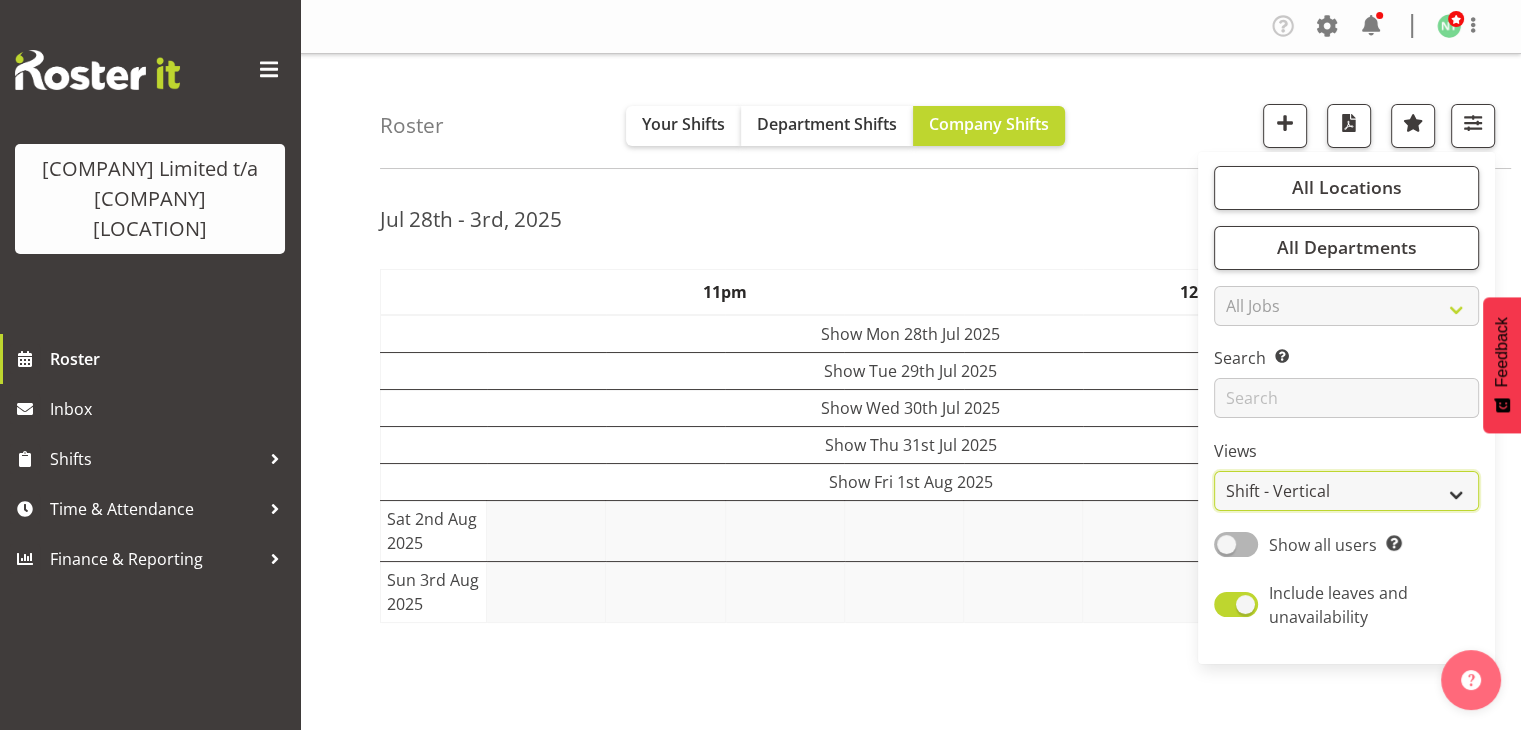 click on "Staff
Role
Shift - Horizontal
Shift - Vertical
Staff - Location" at bounding box center [1346, 491] 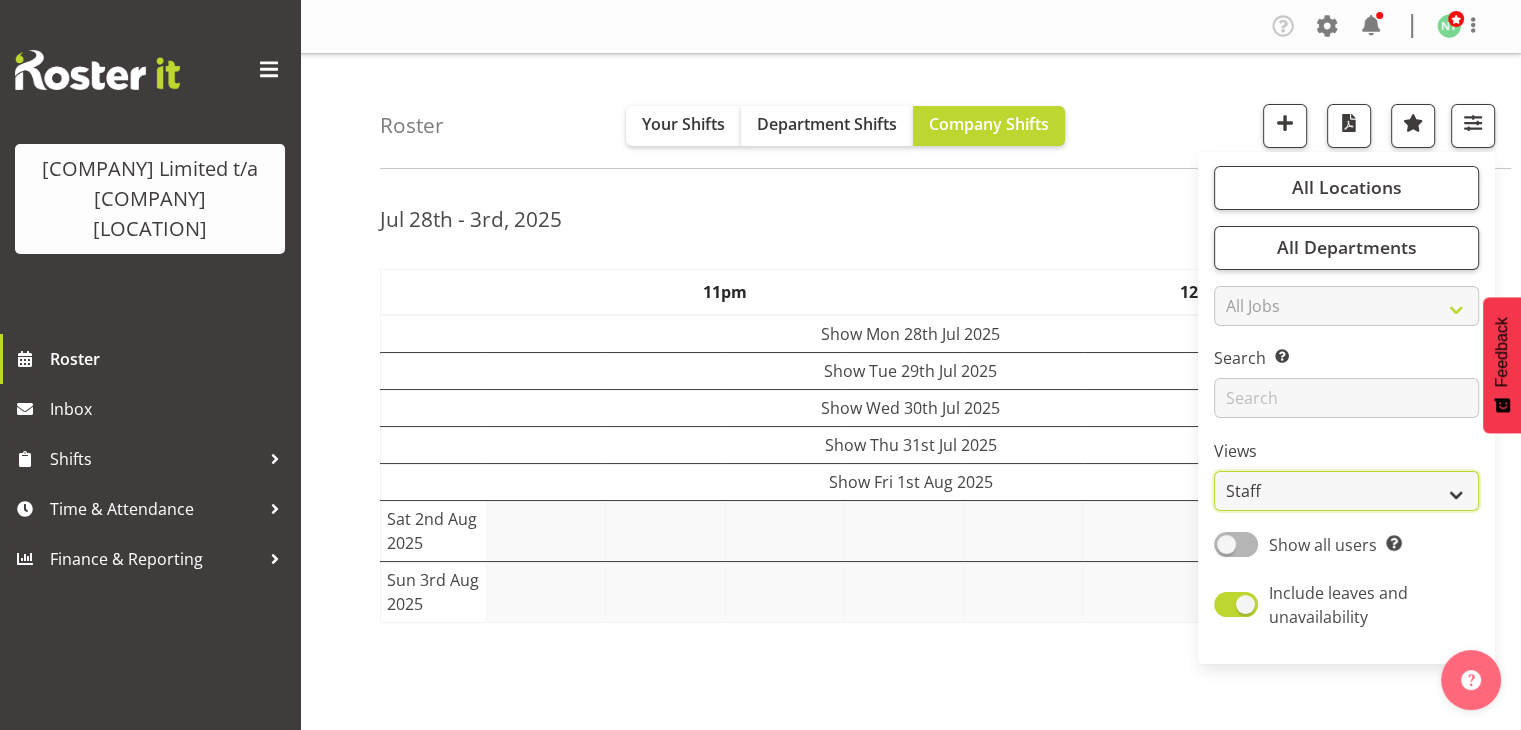 click on "Staff
Role
Shift - Horizontal
Shift - Vertical
Staff - Location" at bounding box center [1346, 491] 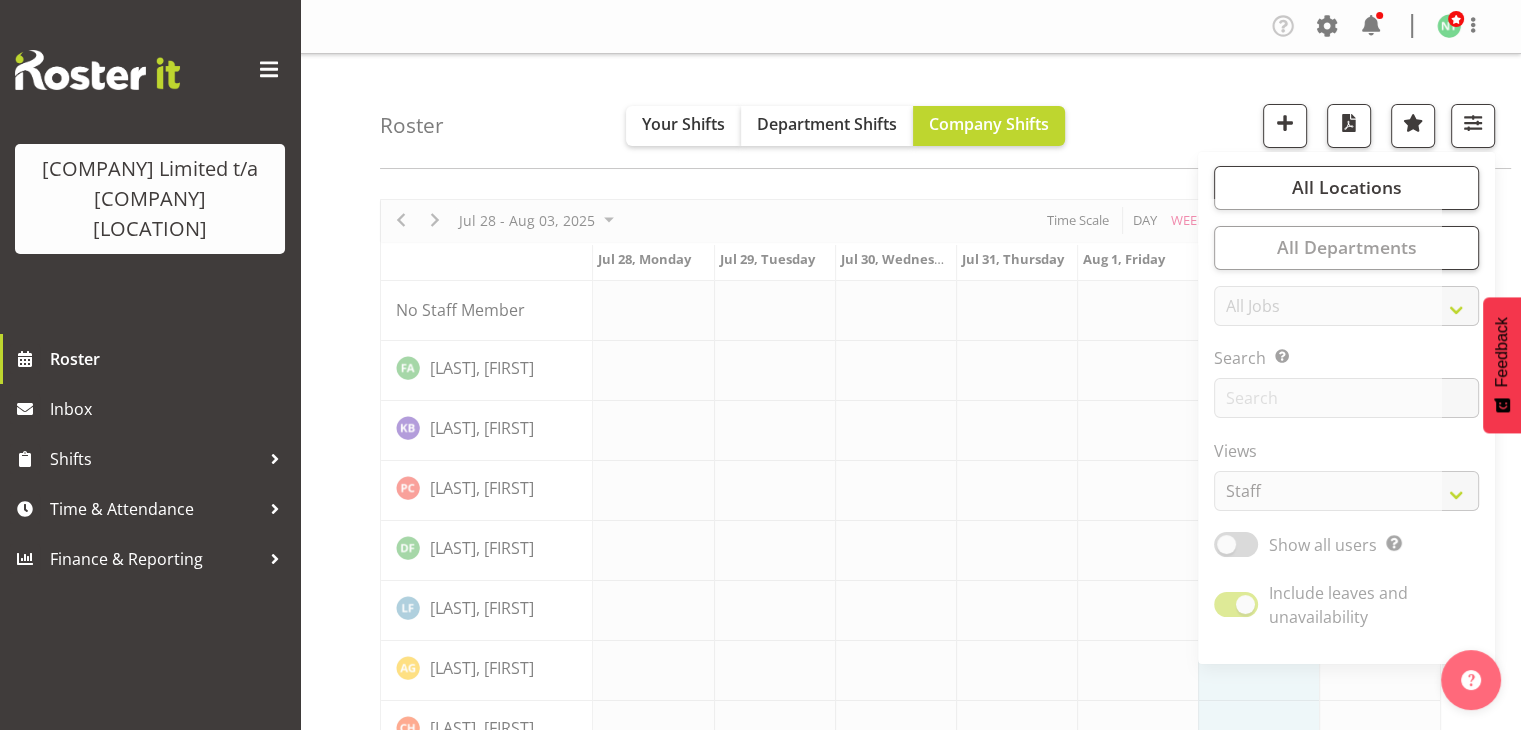 click on "Roster   Your Shifts
Department Shifts
Company Shifts
All Locations
Clear
Cornwall Rest Home
Select All
Deselect All
All Departments
Clear
Cornwall Rest Home
Select All
Deselect All
All Jobs  All Jobs     Search for a particular employee" at bounding box center (945, 111) 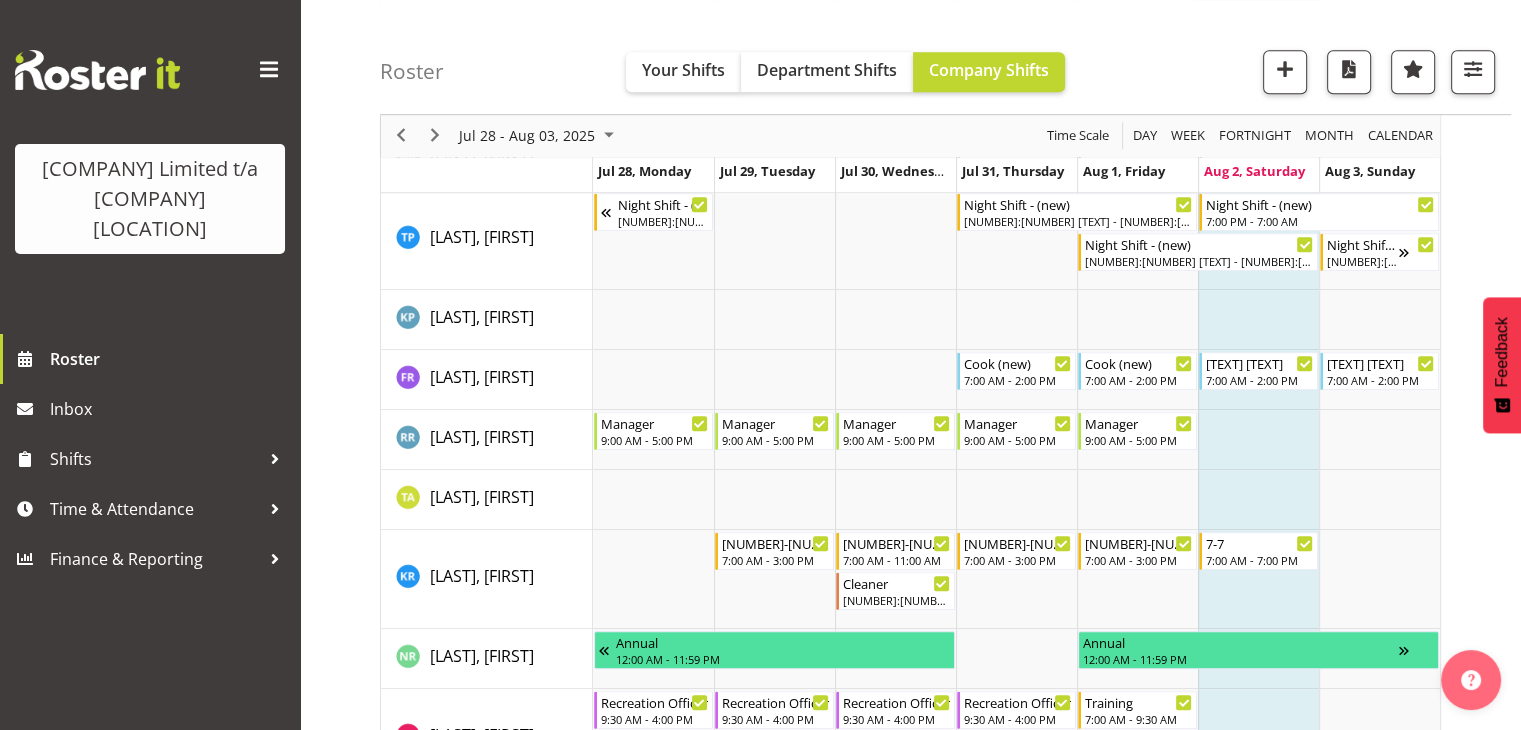scroll, scrollTop: 1200, scrollLeft: 0, axis: vertical 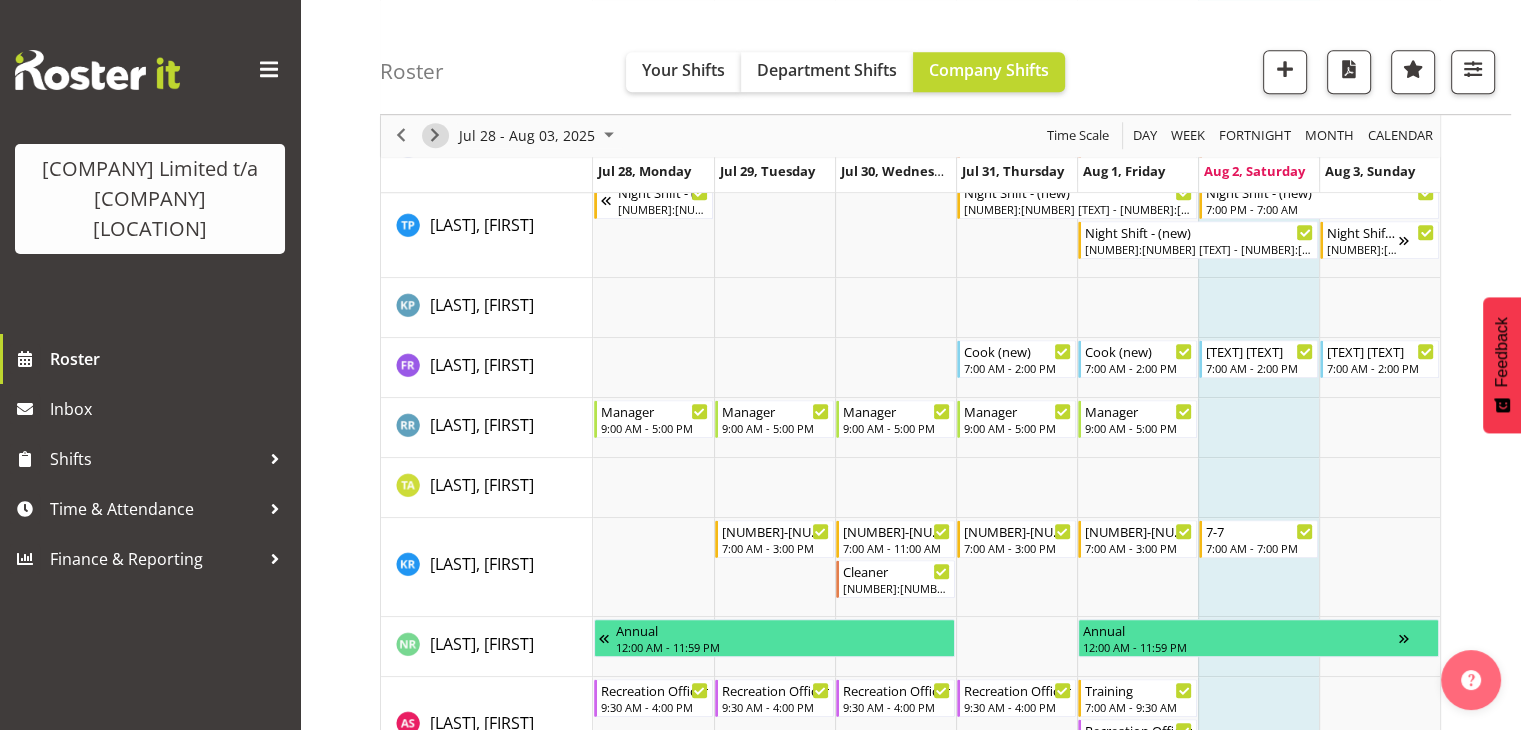 click at bounding box center (435, 136) 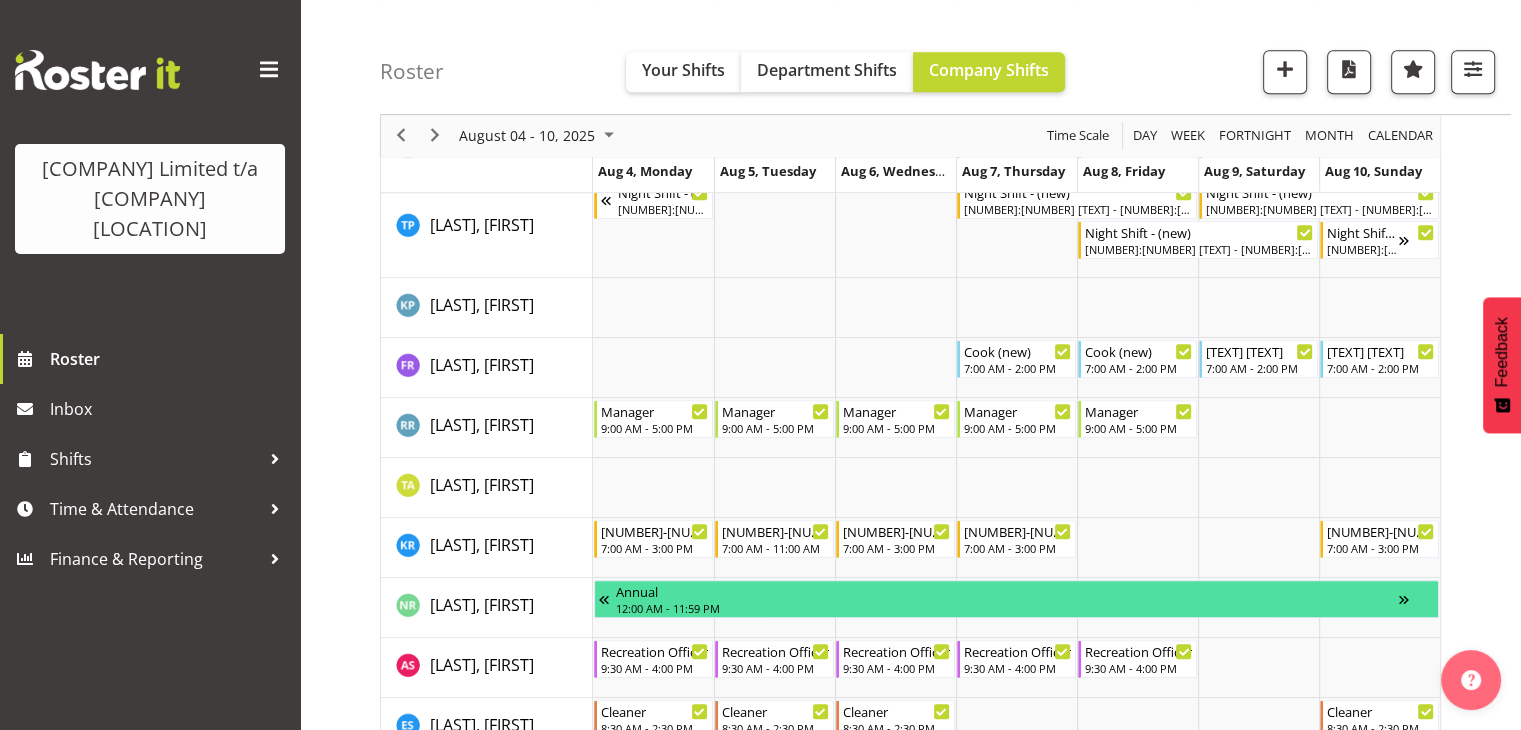 scroll, scrollTop: 1277, scrollLeft: 0, axis: vertical 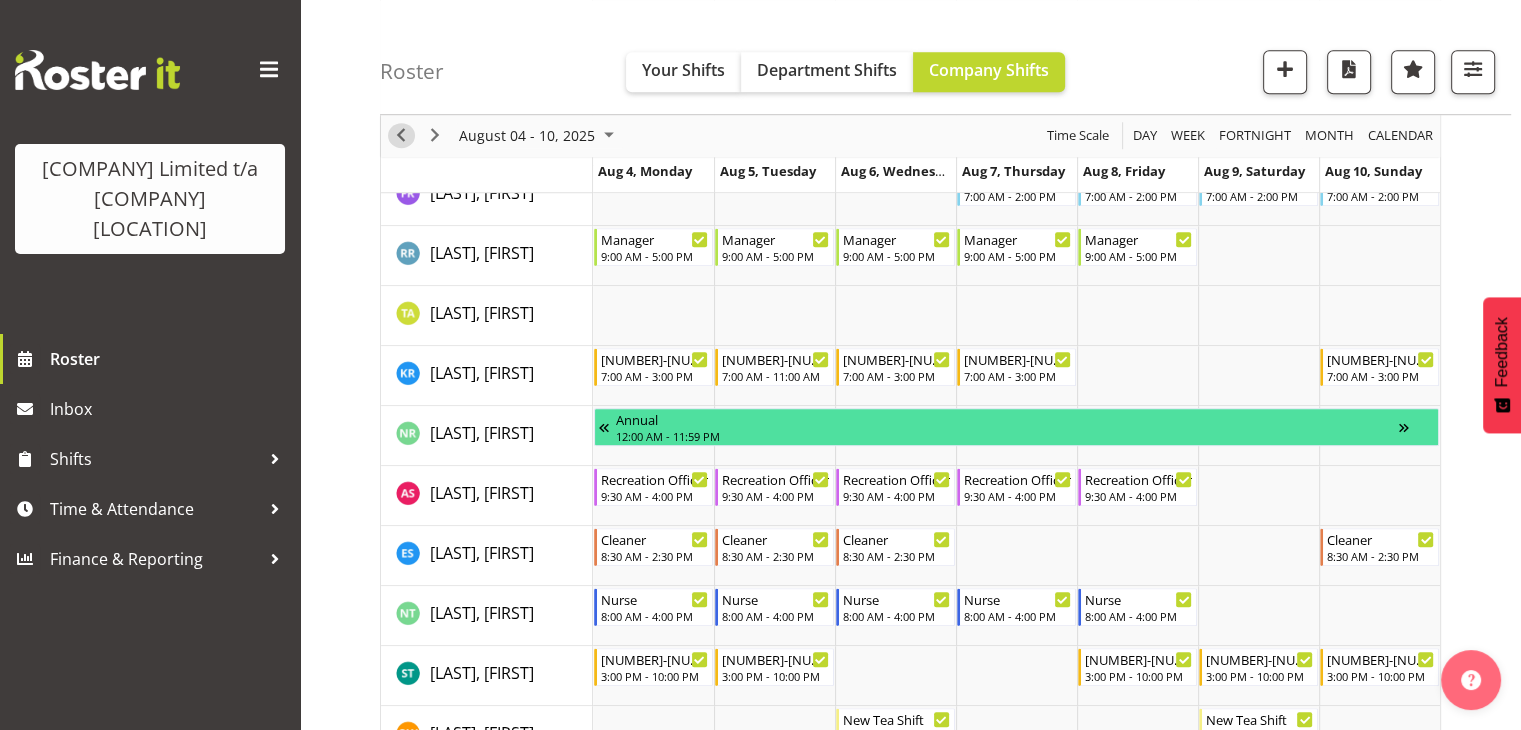 click at bounding box center (401, 136) 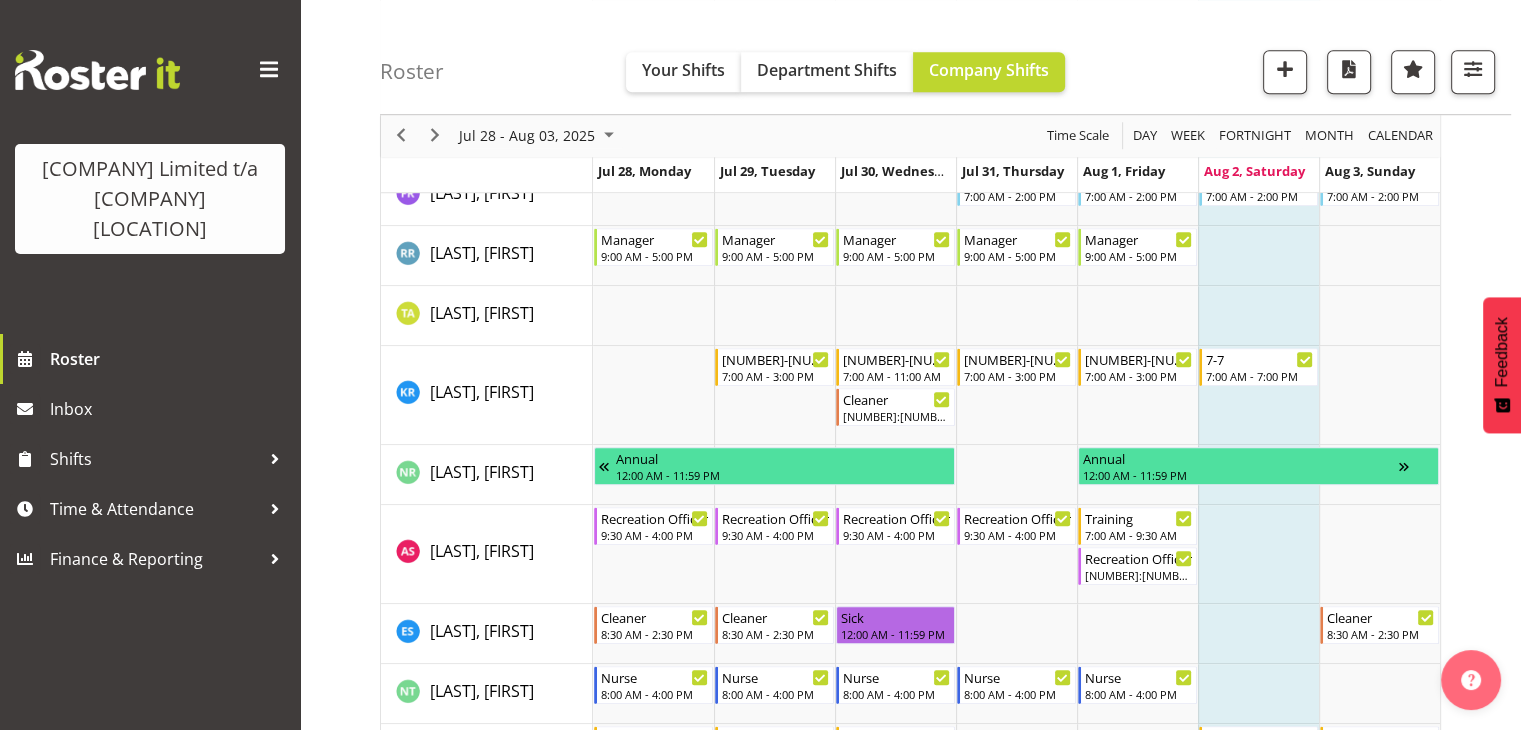 scroll, scrollTop: 1488, scrollLeft: 0, axis: vertical 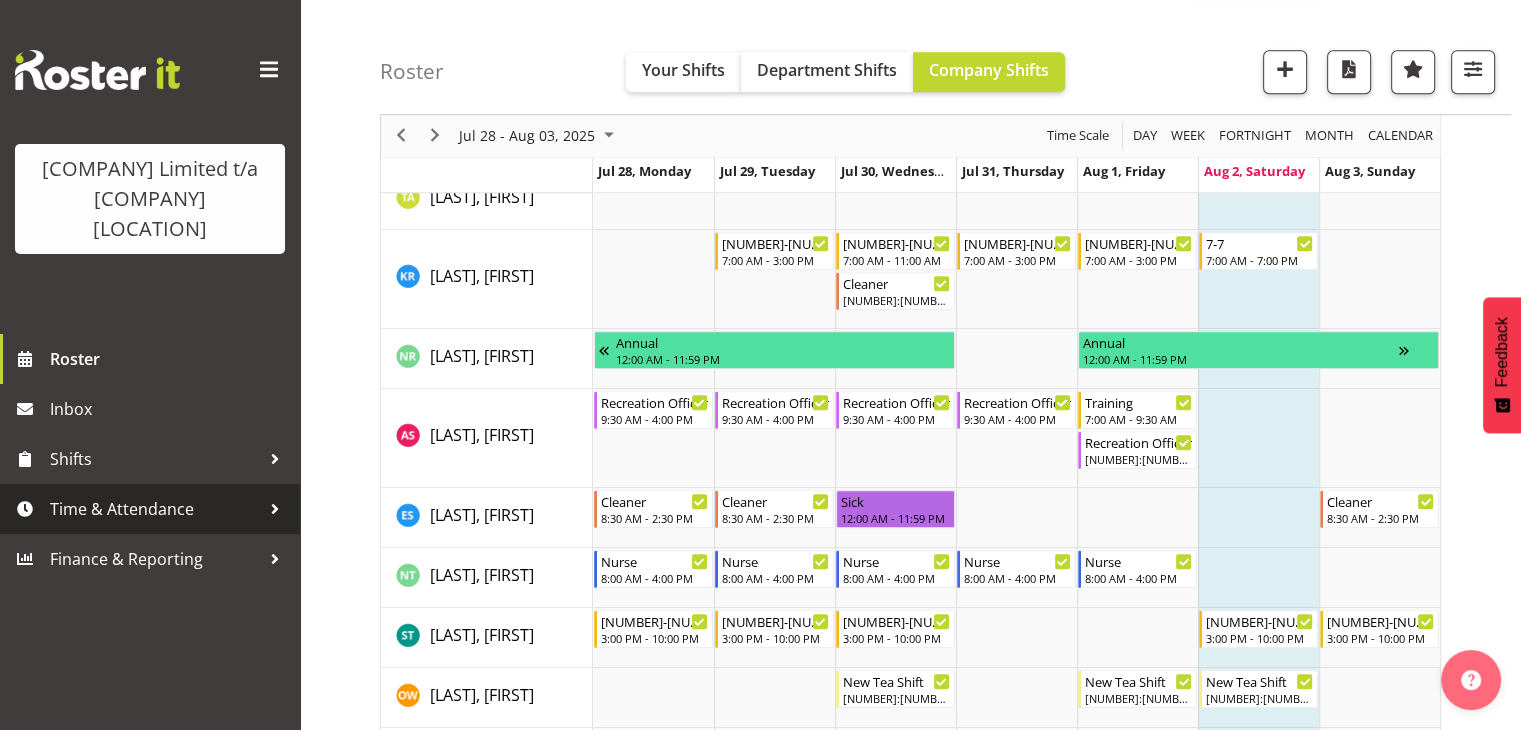 click at bounding box center (275, 509) 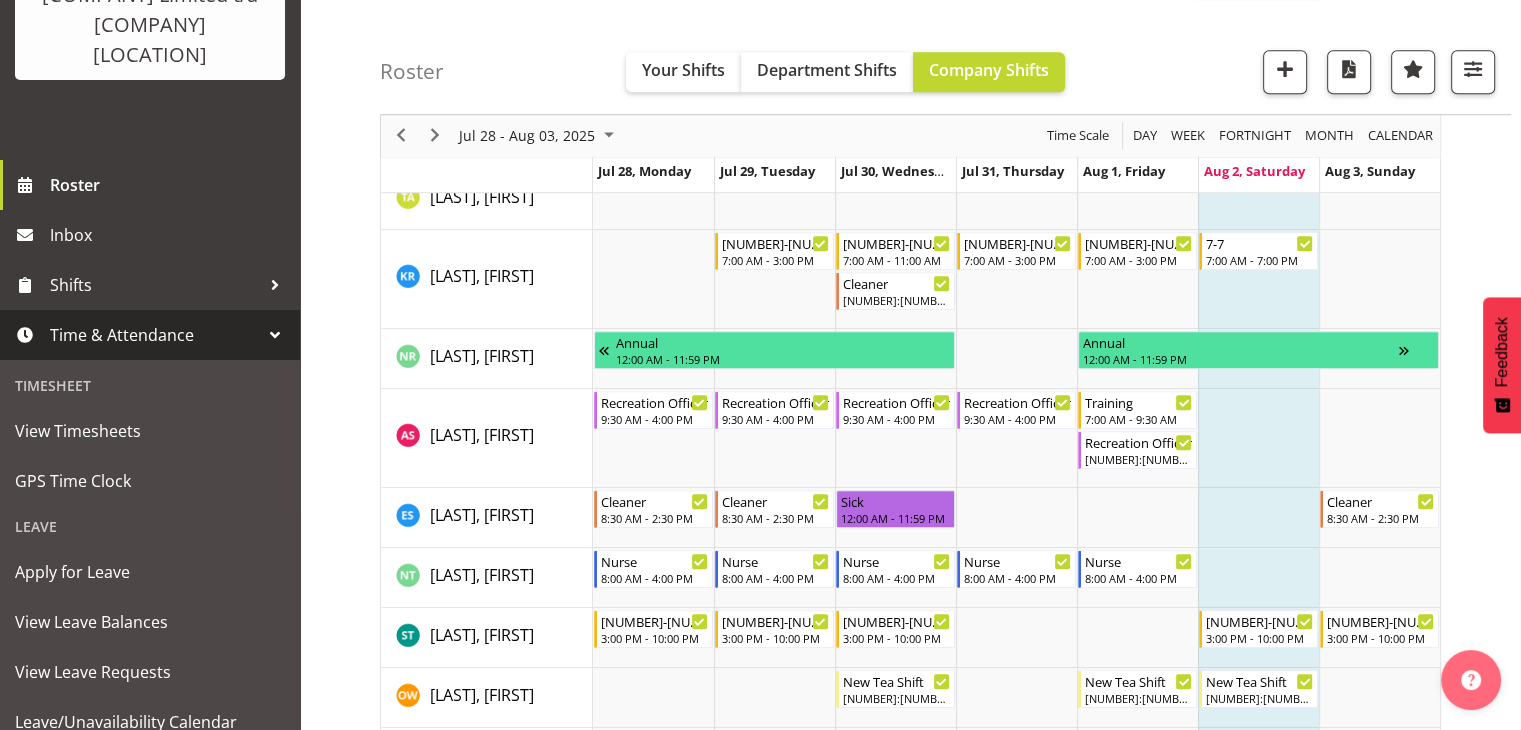 scroll, scrollTop: 200, scrollLeft: 0, axis: vertical 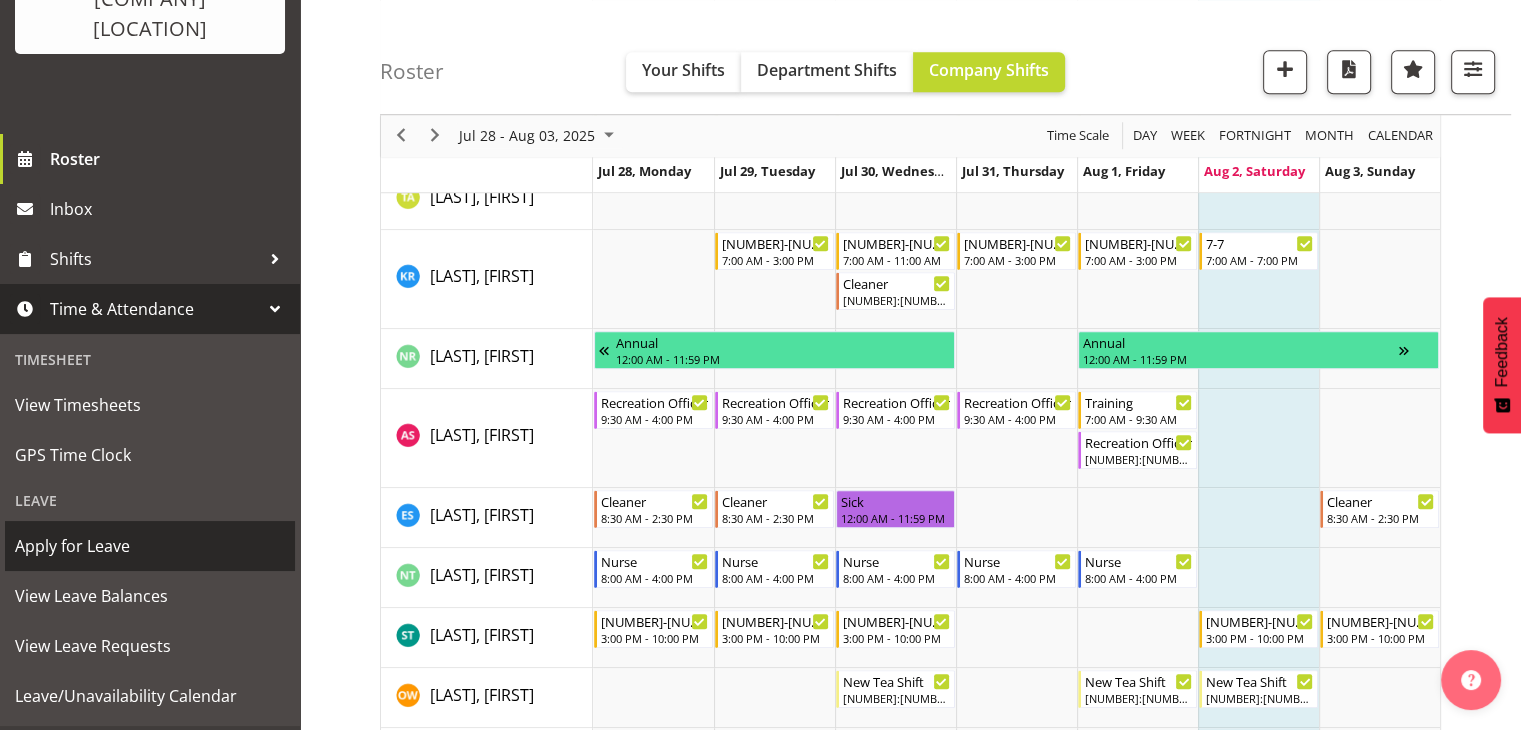 click on "Apply for Leave" at bounding box center [150, 546] 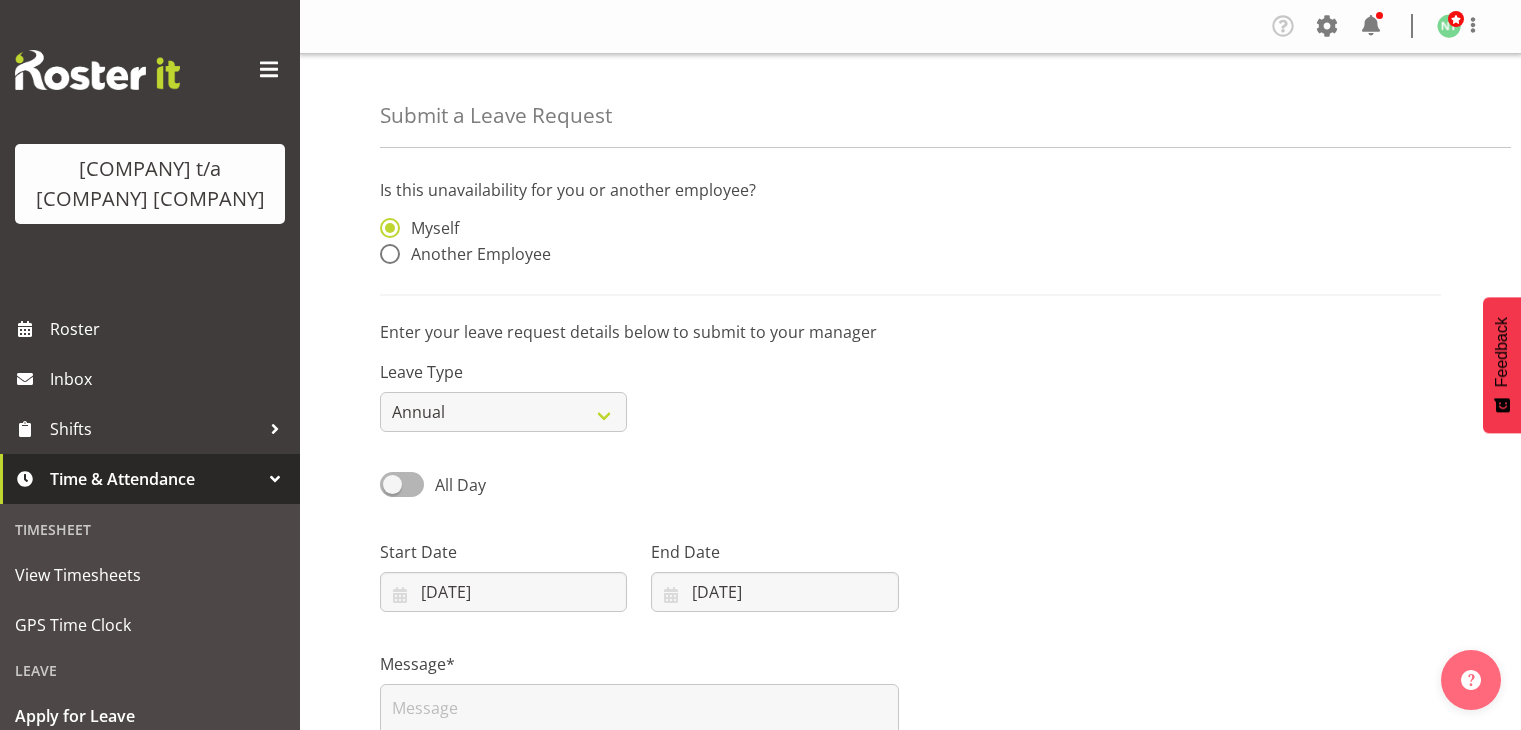 scroll, scrollTop: 0, scrollLeft: 0, axis: both 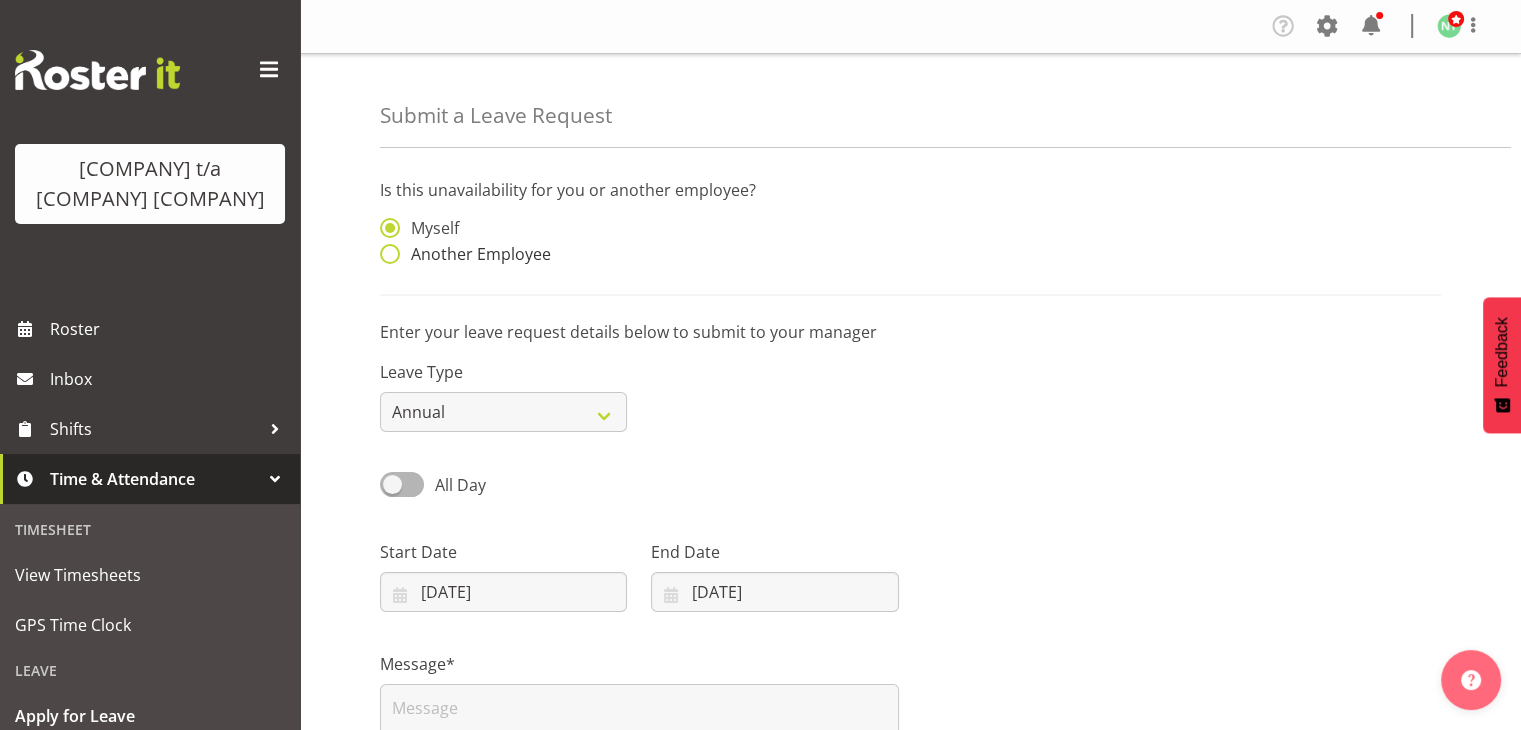 click at bounding box center [390, 254] 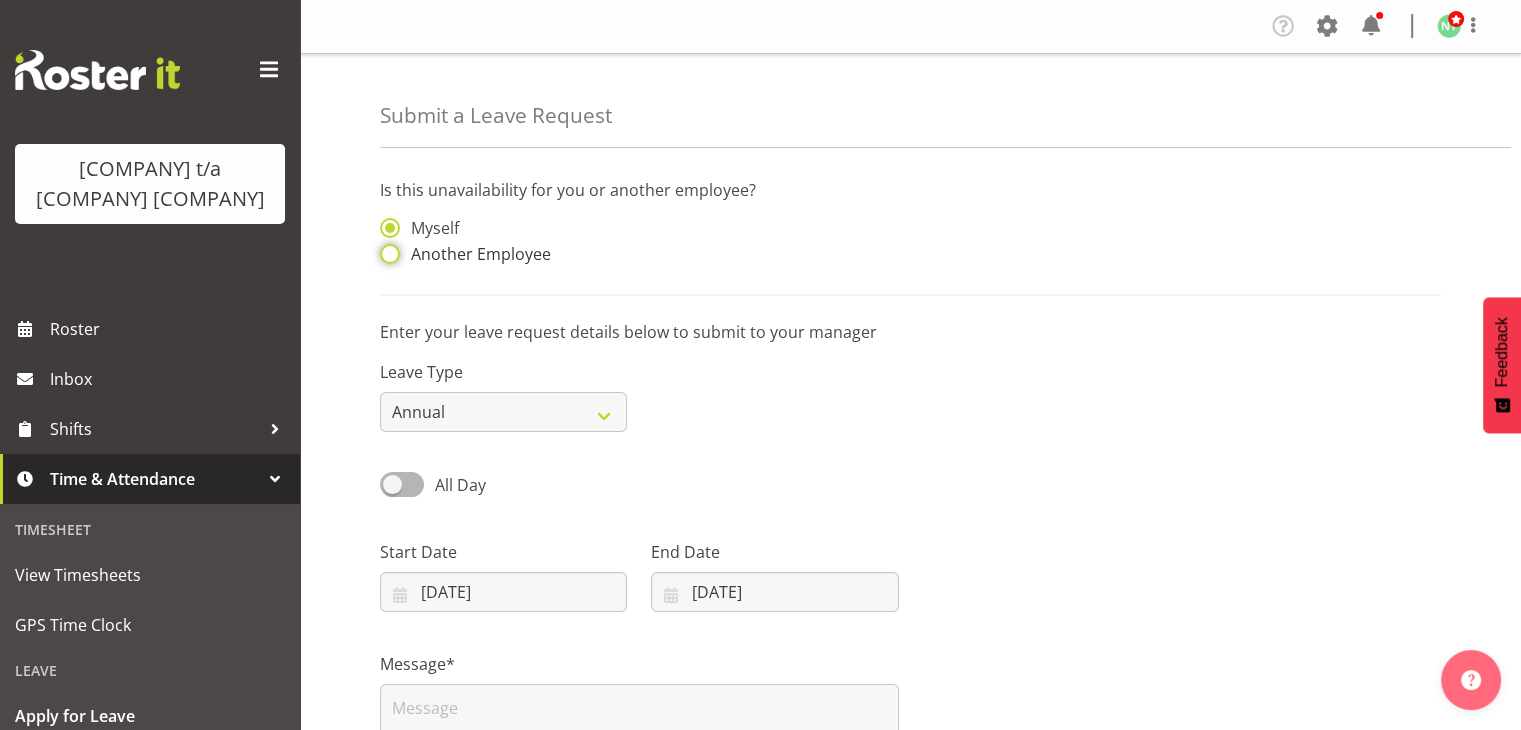 click on "Another Employee" at bounding box center (386, 254) 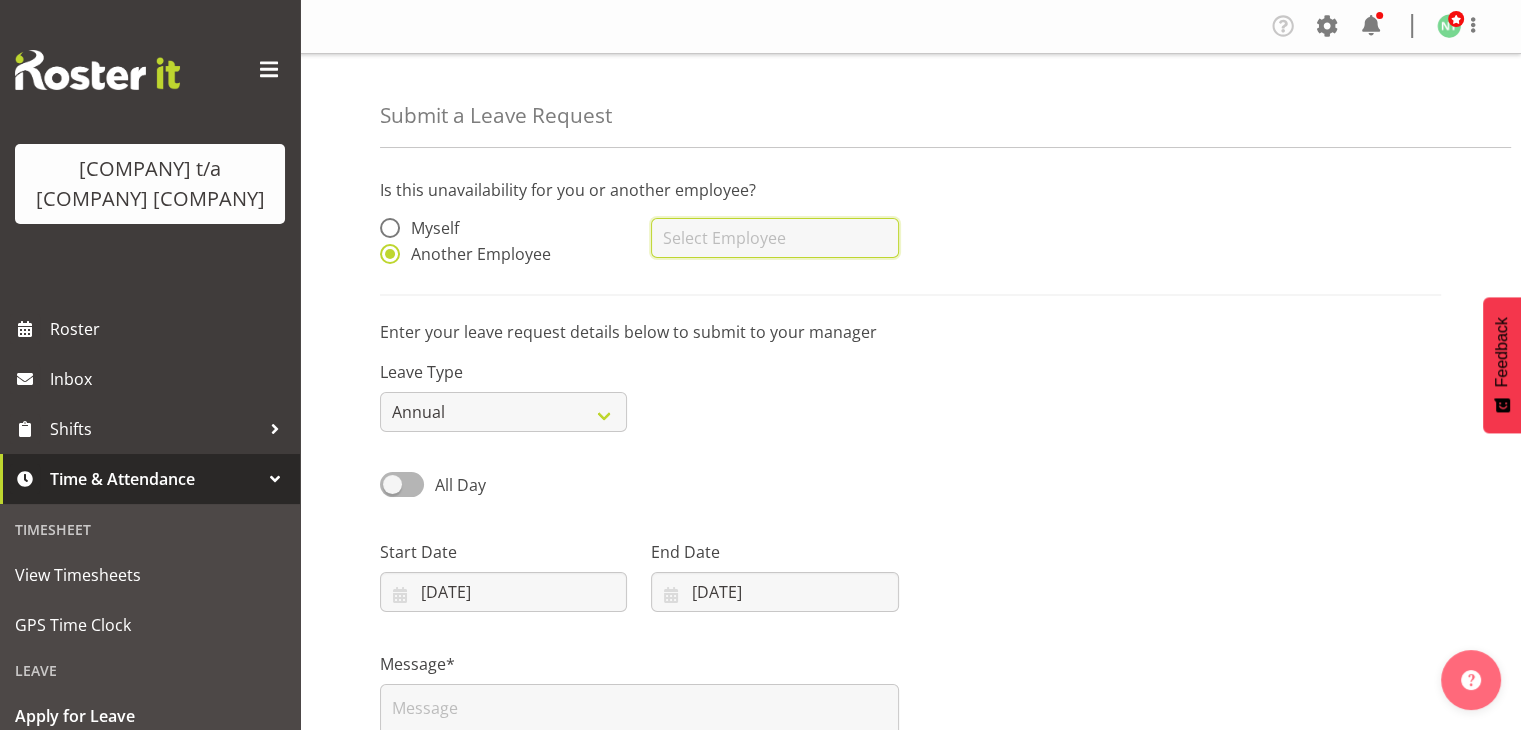 click at bounding box center [774, 238] 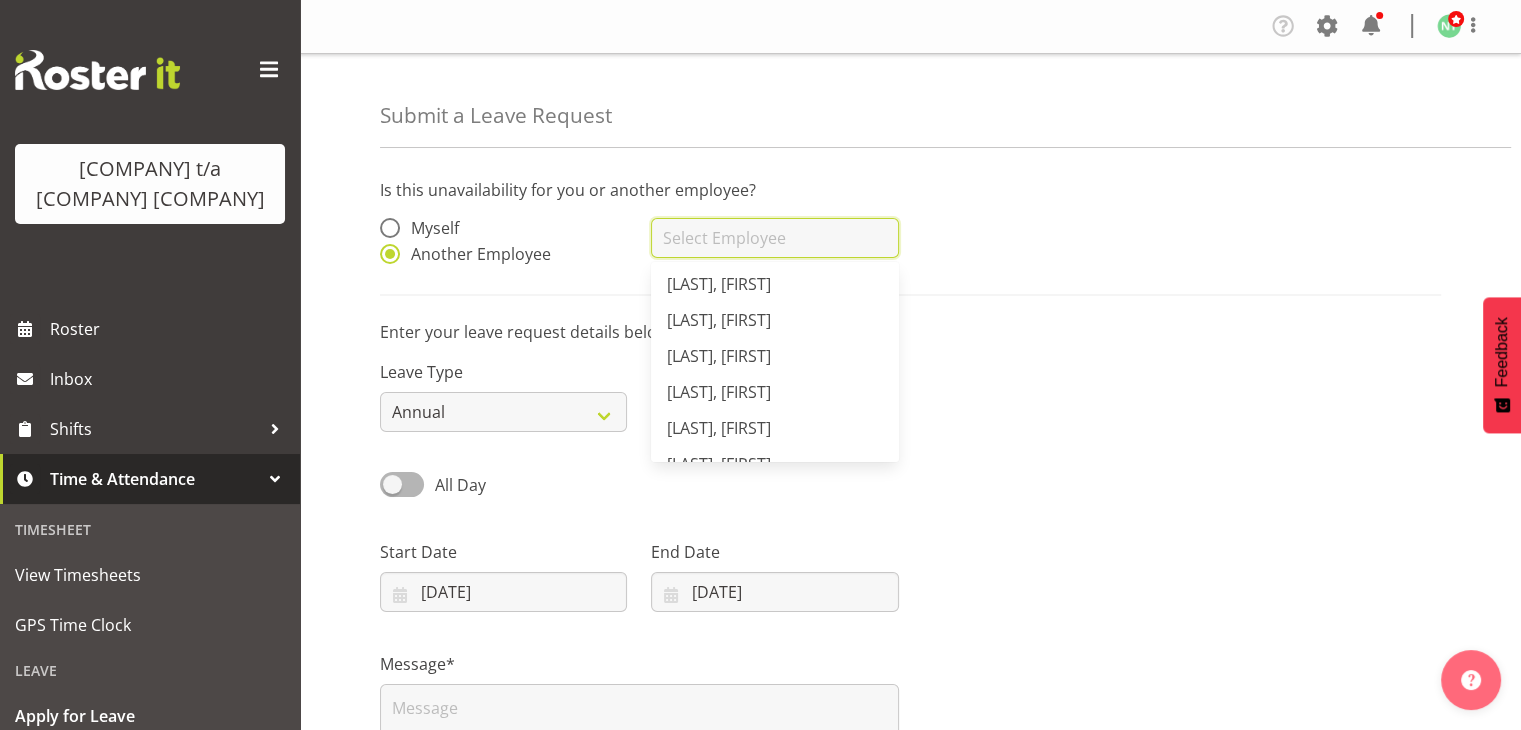 scroll, scrollTop: 164, scrollLeft: 0, axis: vertical 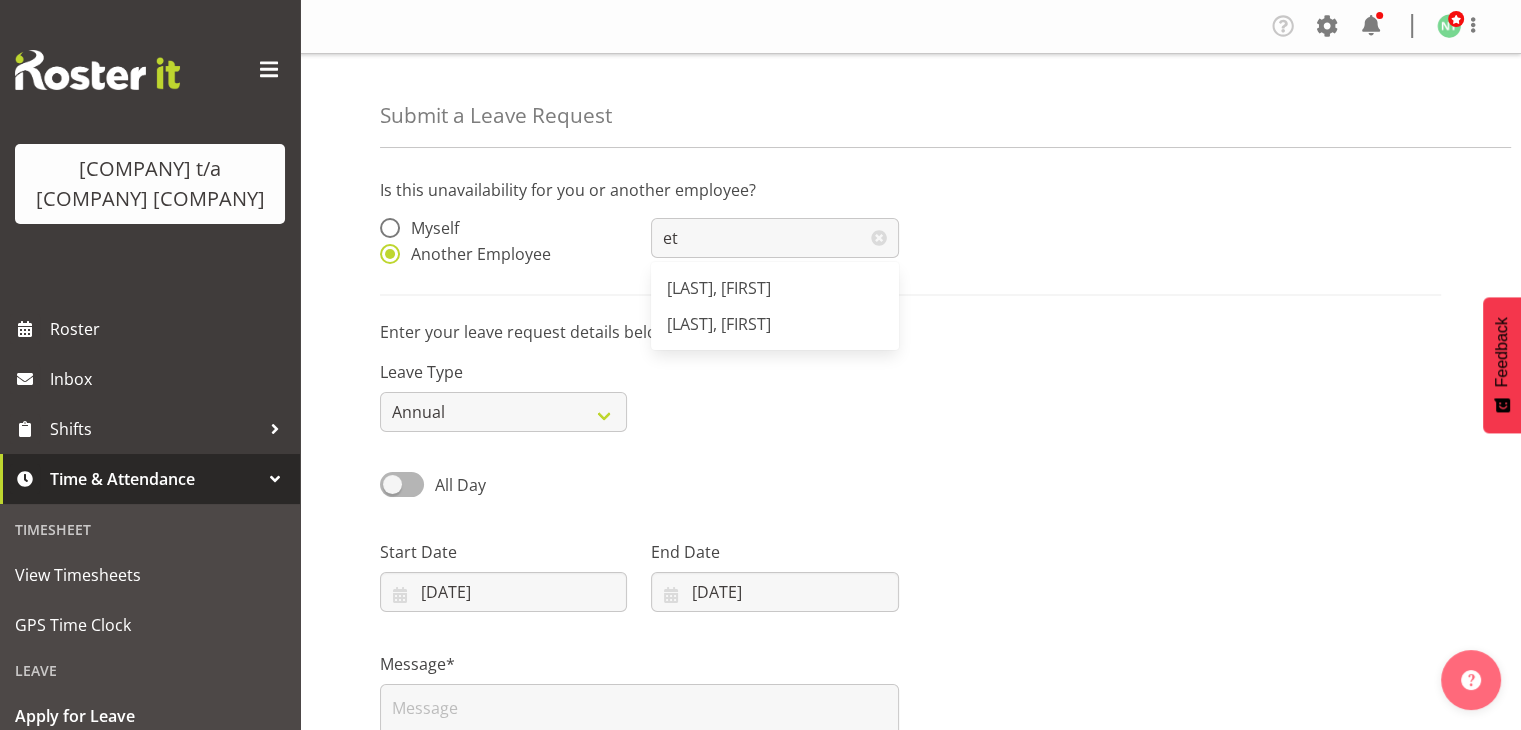 click on "[LAST], [FIRST]" at bounding box center (774, 324) 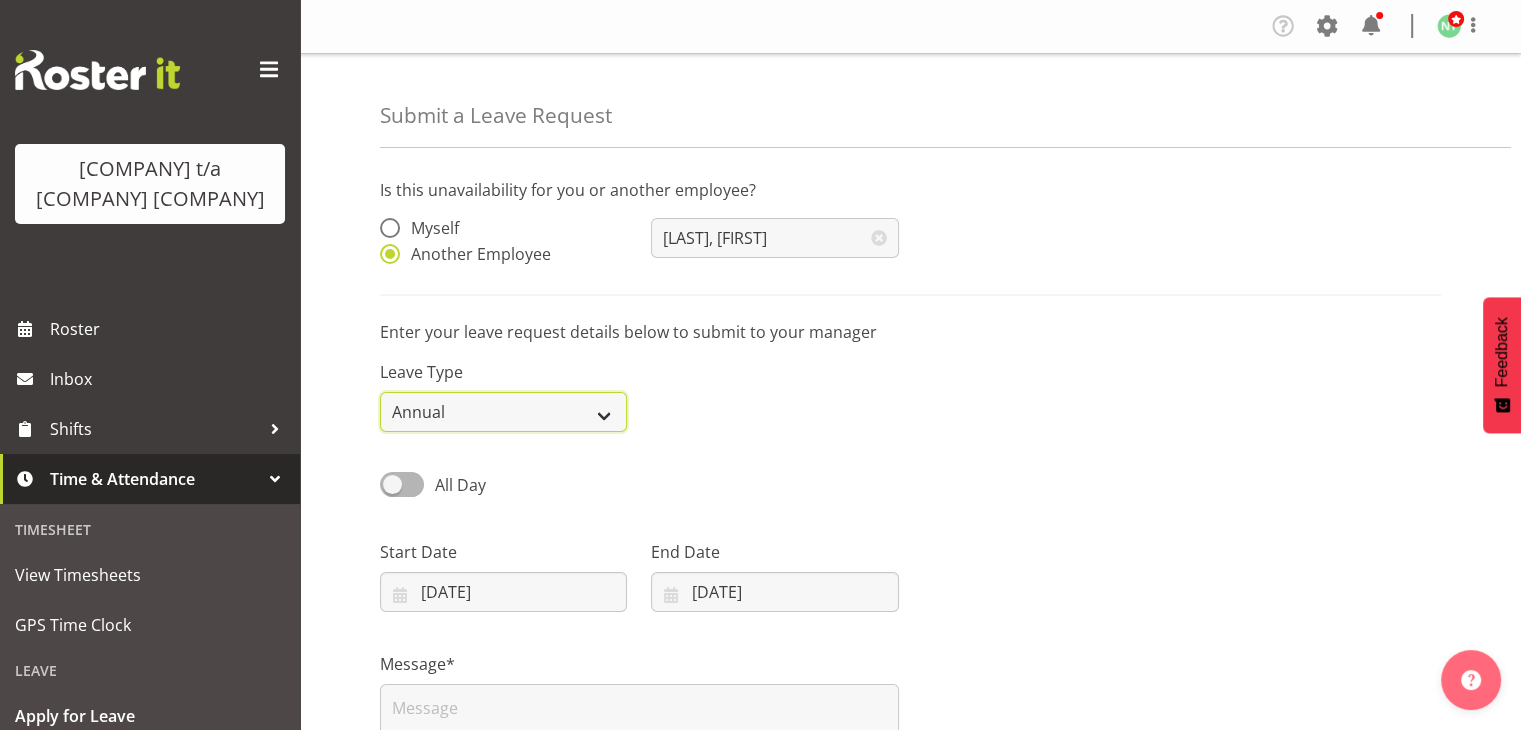 click on "Annual Sick Leave Without Pay Bereavement Domestic Violence Parental Jury Service Day In Lieu   Other" at bounding box center [503, 412] 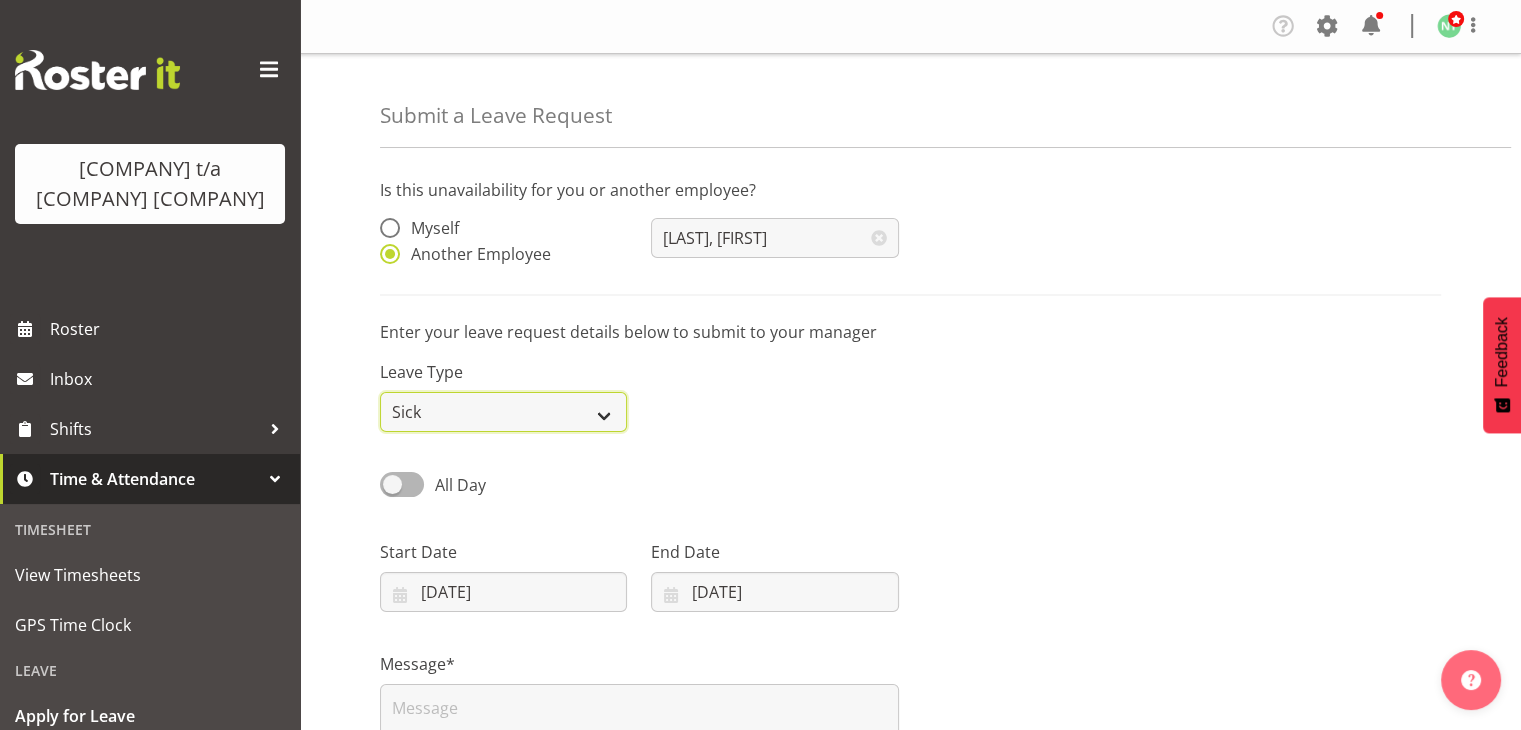 click on "Annual Sick Leave Without Pay Bereavement Domestic Violence Parental Jury Service Day In Lieu   Other" at bounding box center [503, 412] 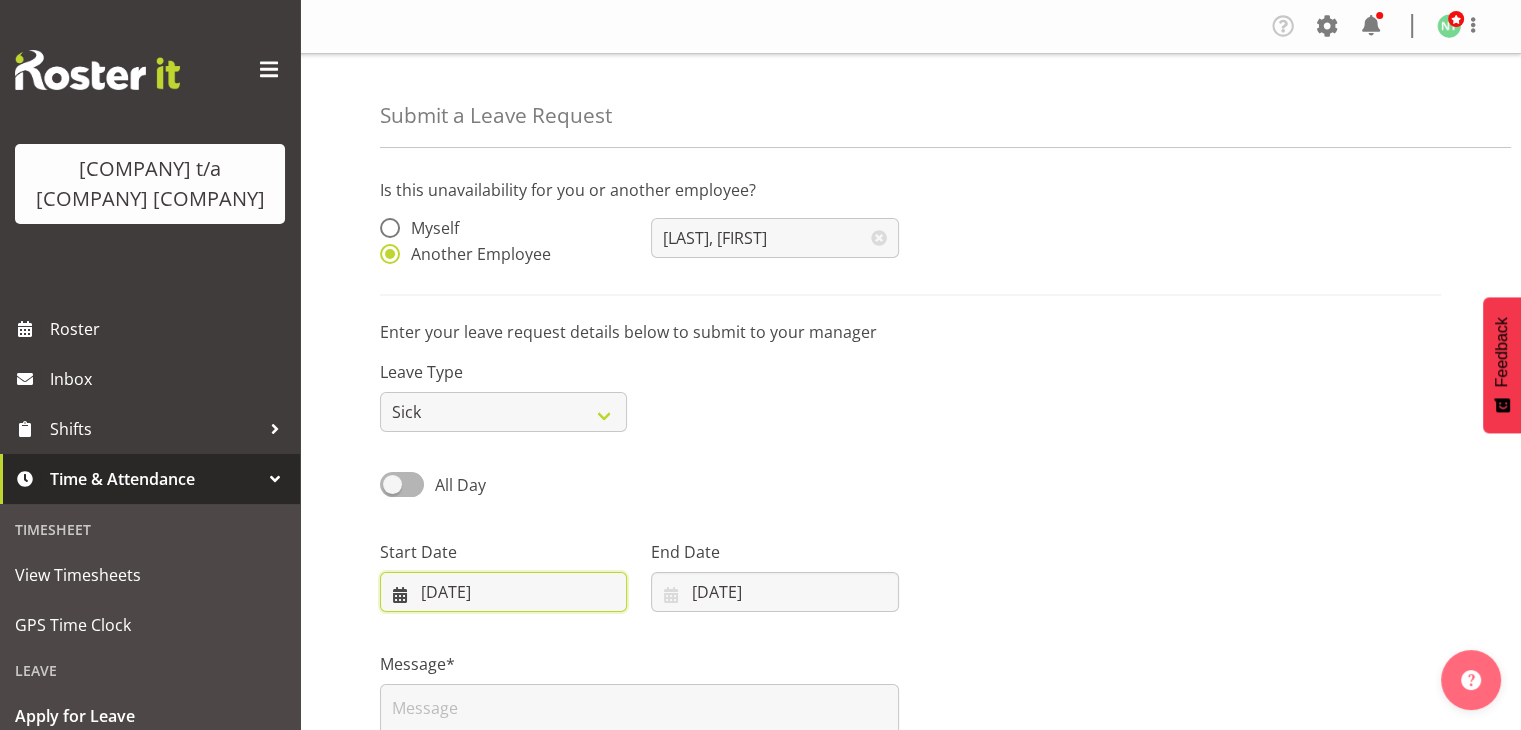 click on "02/08/2025" at bounding box center (503, 592) 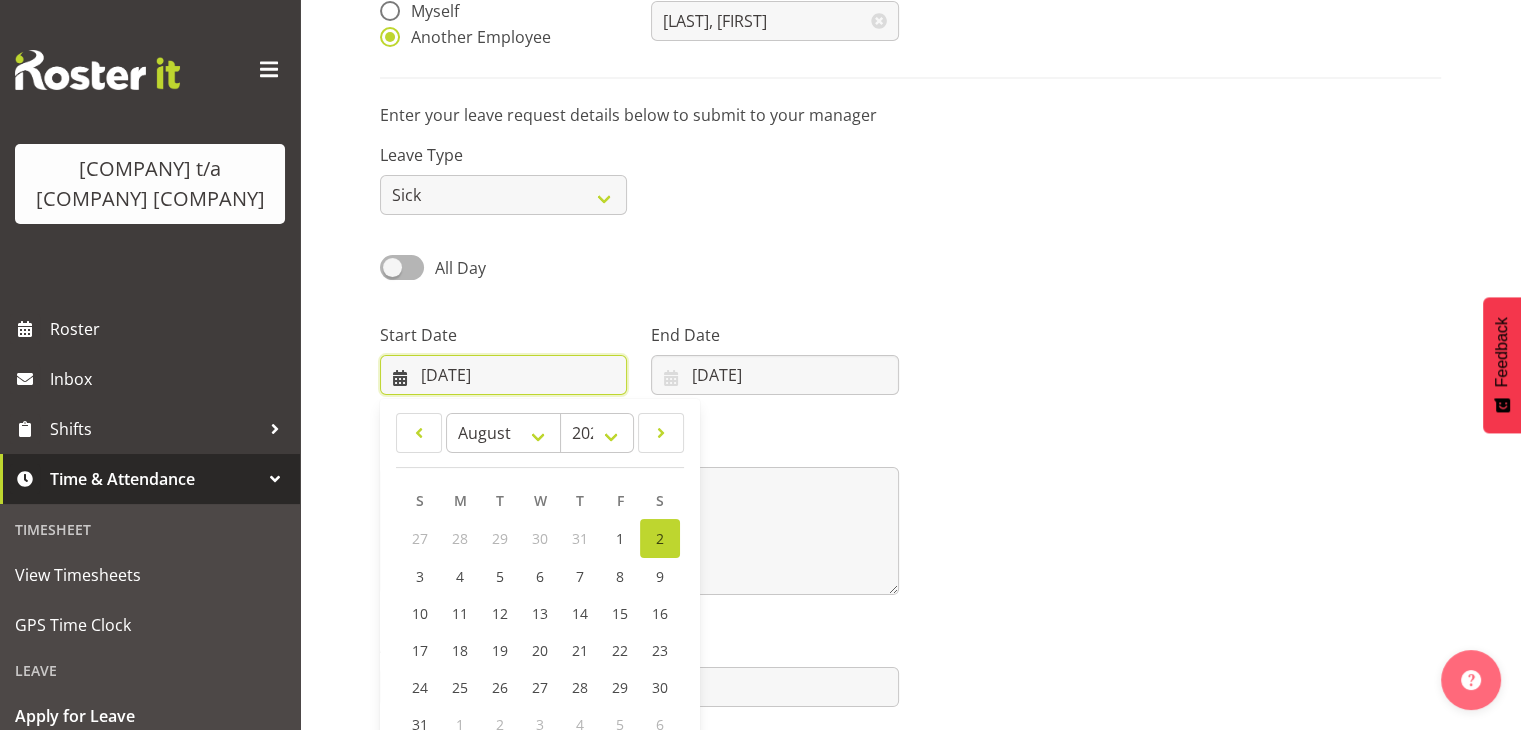 scroll, scrollTop: 215, scrollLeft: 0, axis: vertical 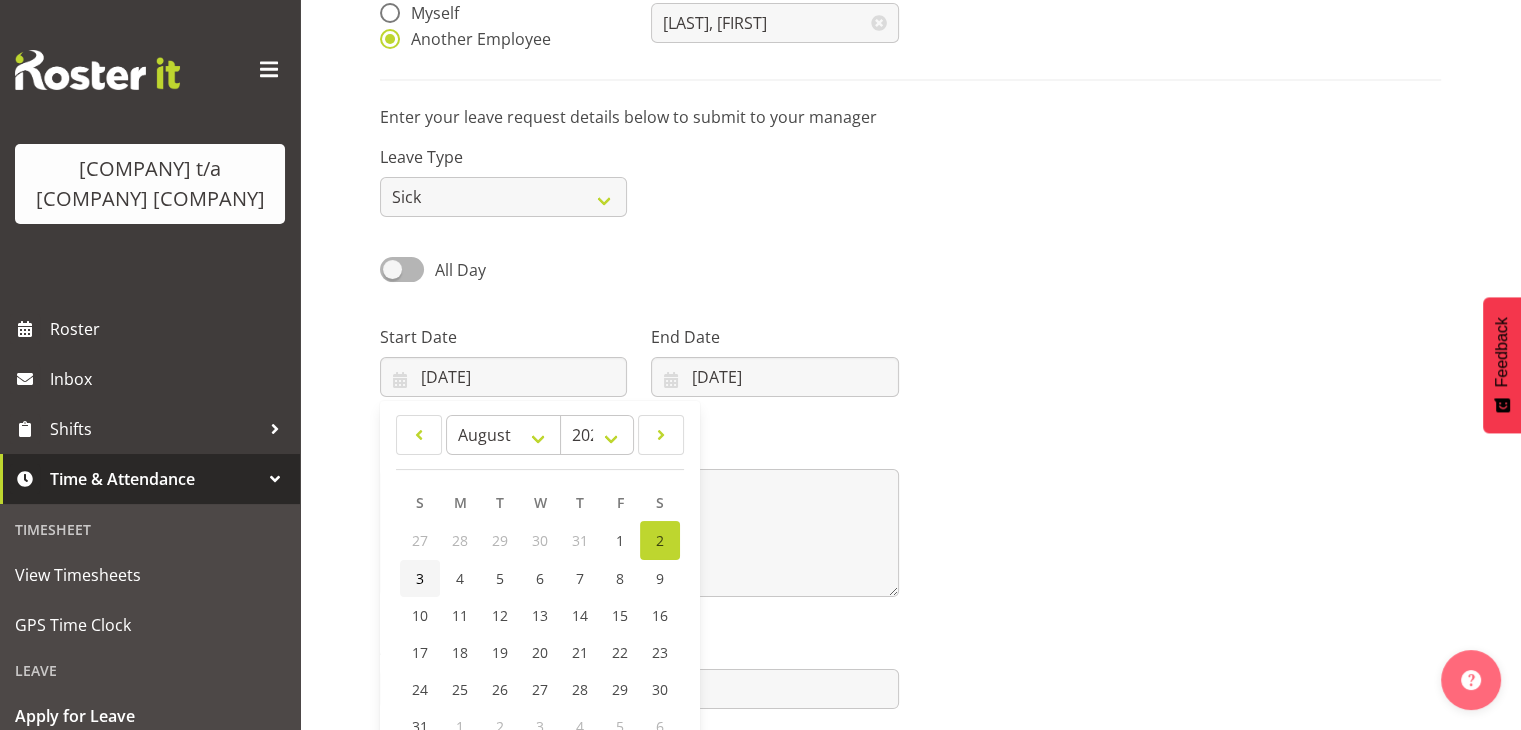 click on "3" at bounding box center (420, 578) 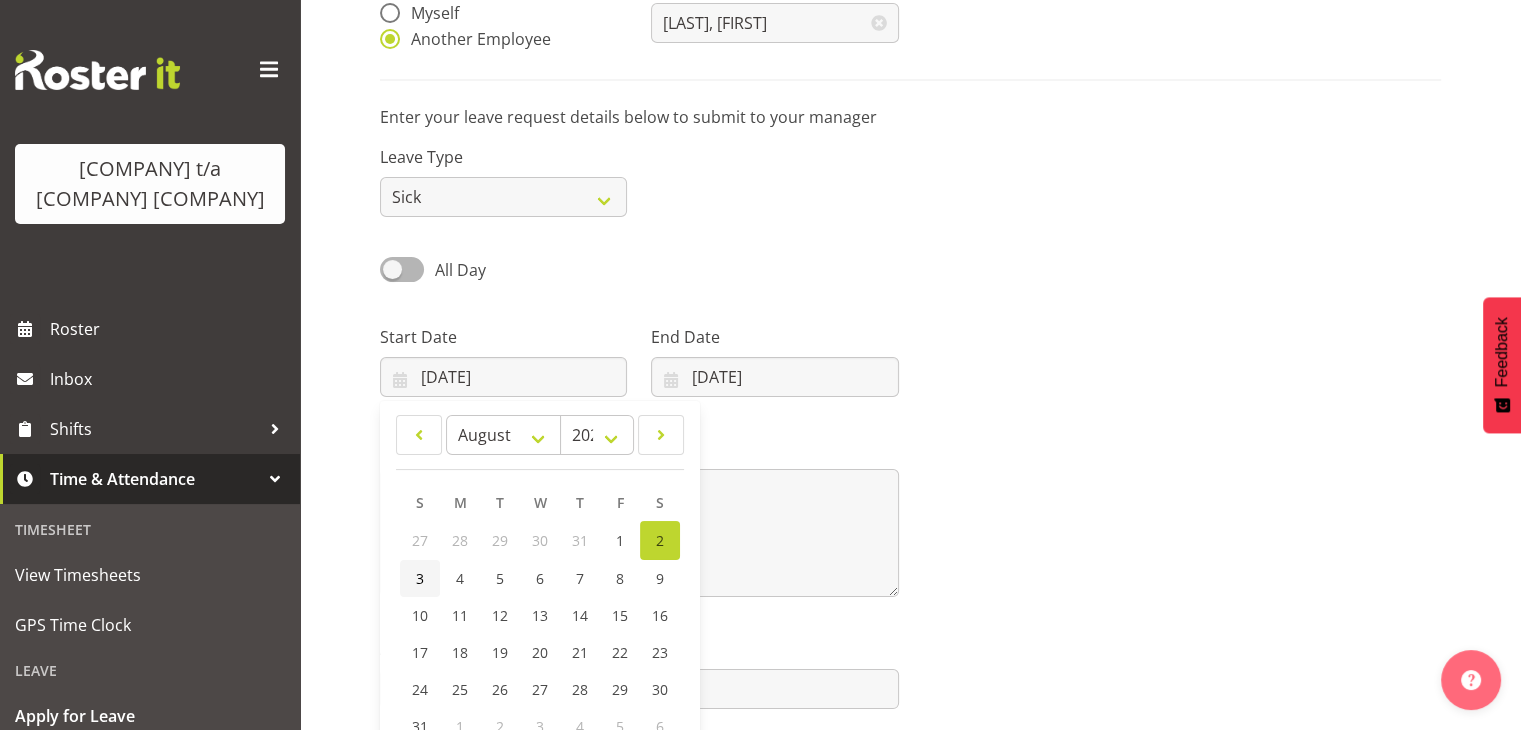 type on "03/08/2025" 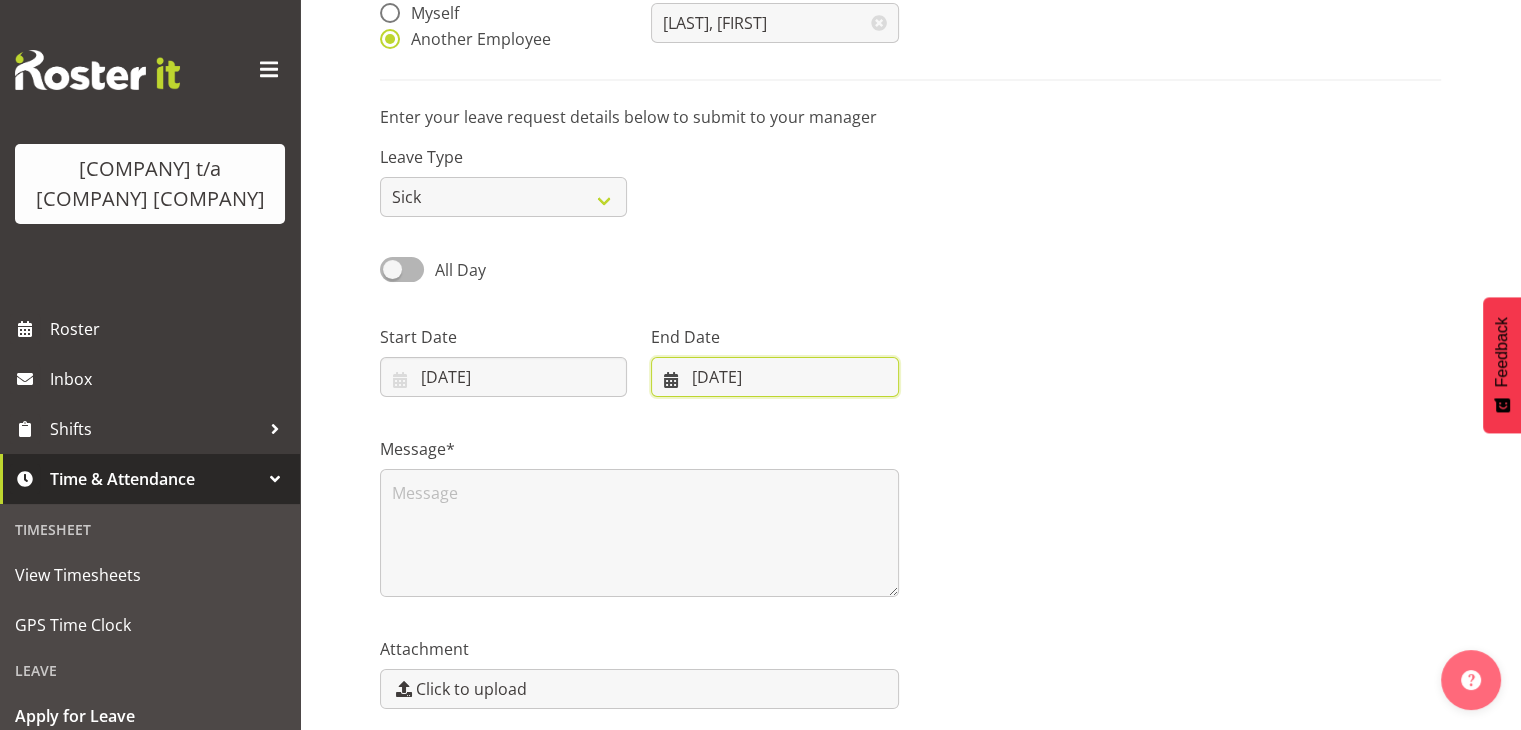 click on "02/08/2025" at bounding box center (774, 377) 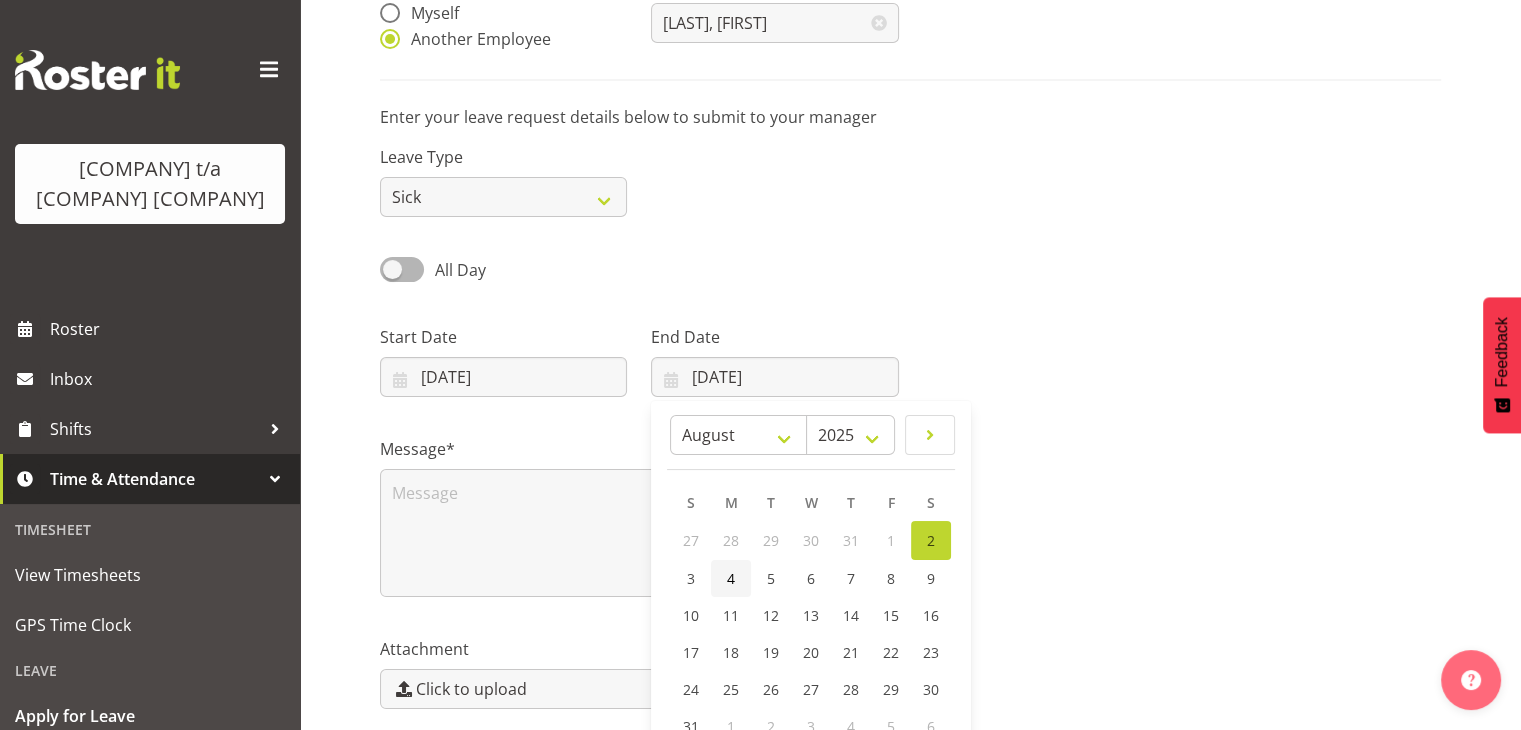 click on "4" at bounding box center (731, 578) 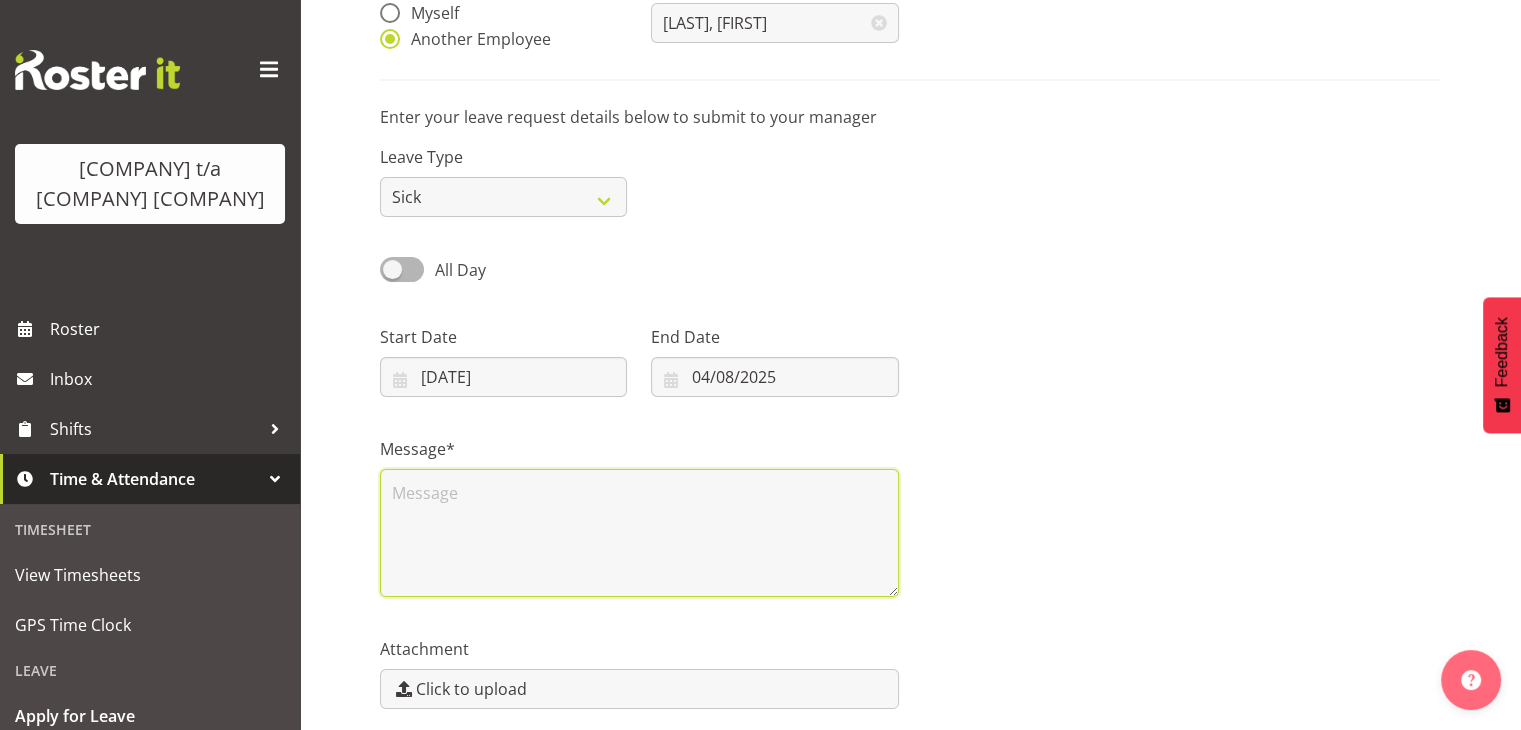 click at bounding box center (639, 533) 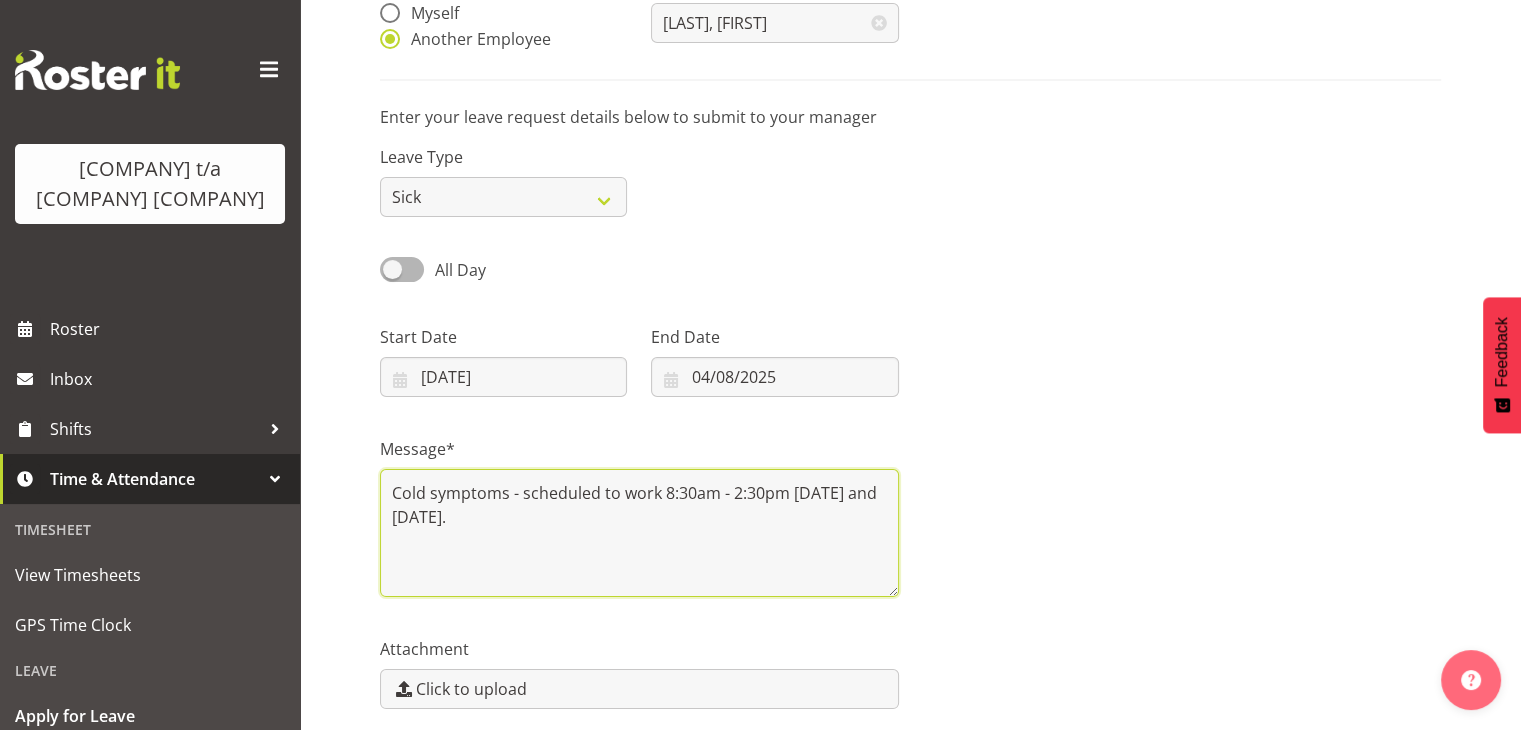 scroll, scrollTop: 297, scrollLeft: 0, axis: vertical 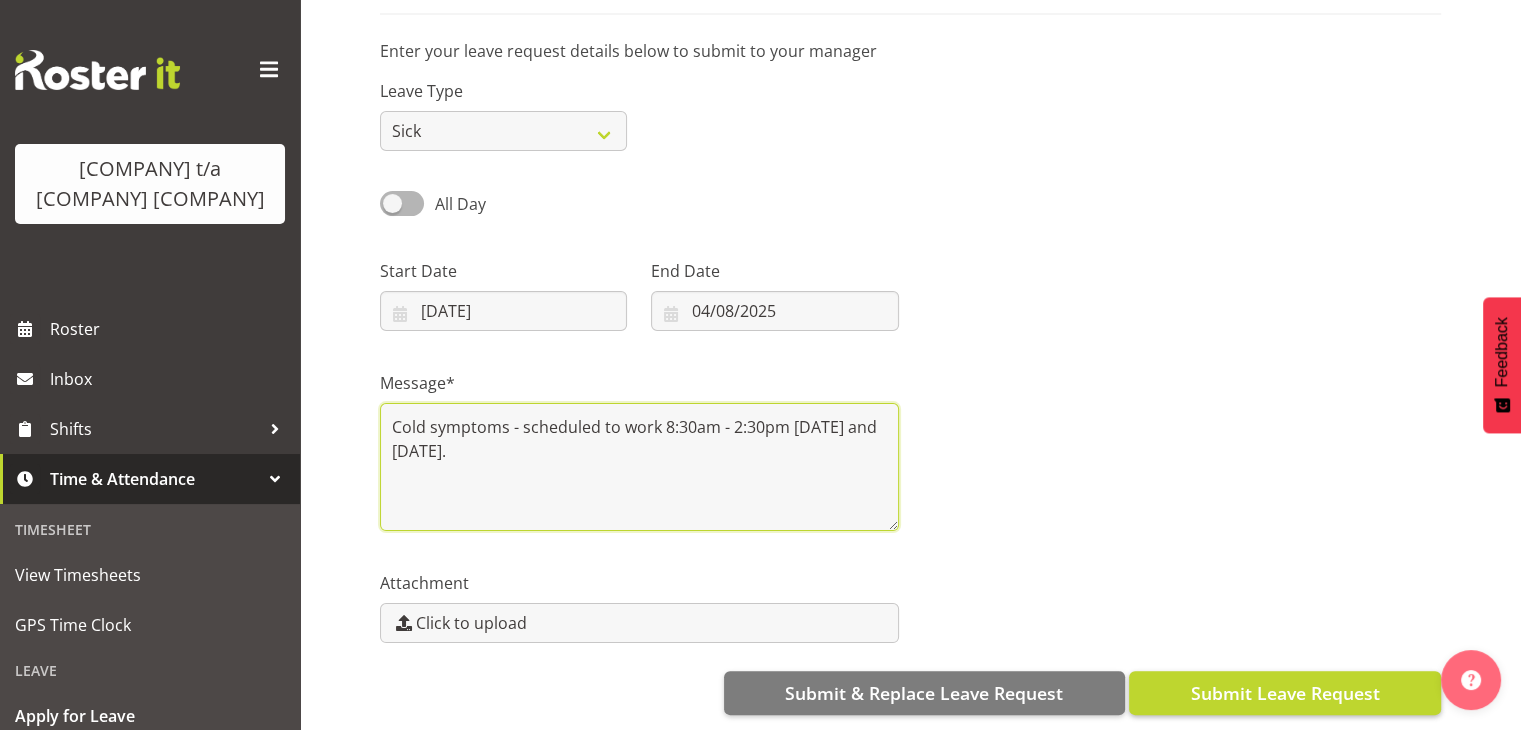 type on "Cold symptoms - scheduled to work 8:30am - 2:30pm Sunday 03/08/25 and 04/08/25." 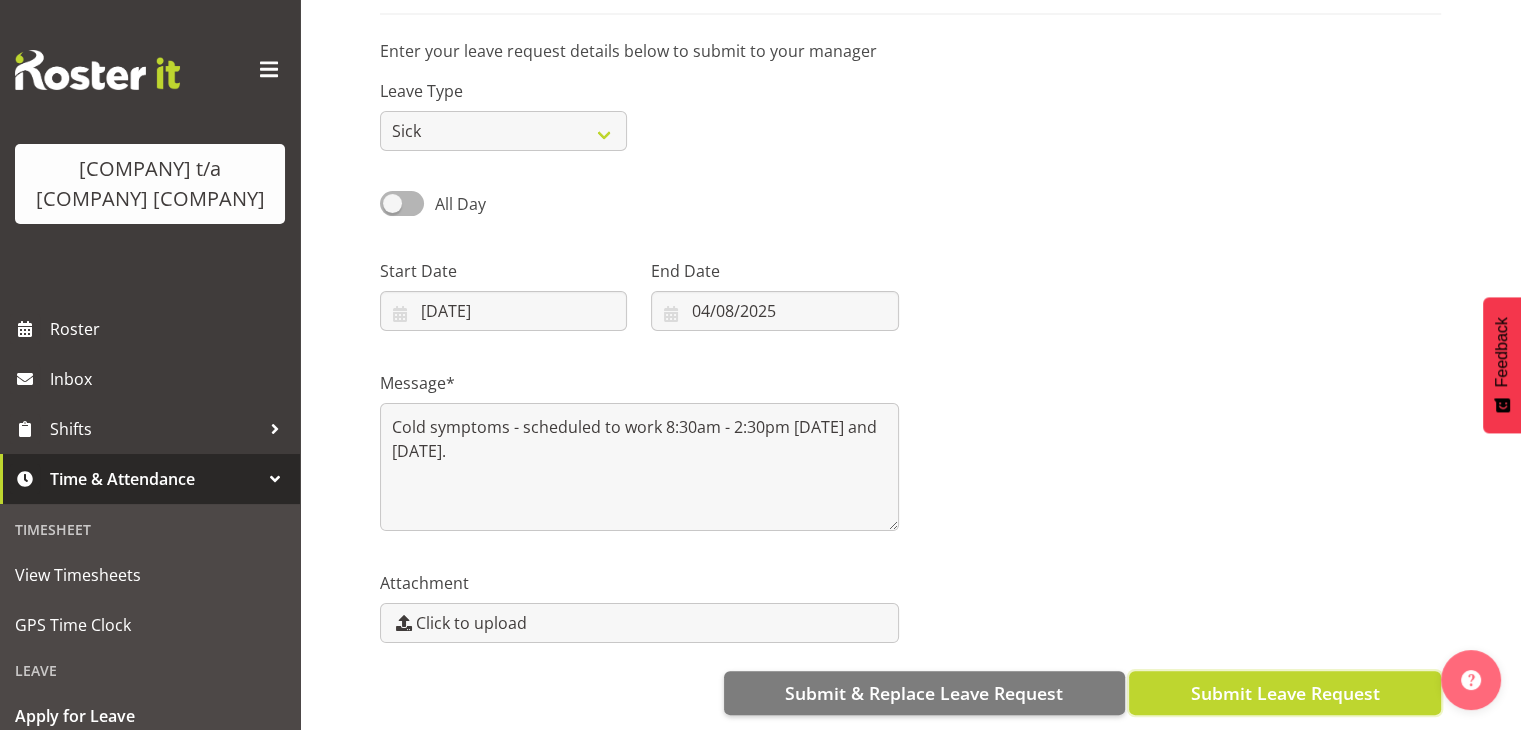 click on "Submit Leave Request" at bounding box center [1284, 693] 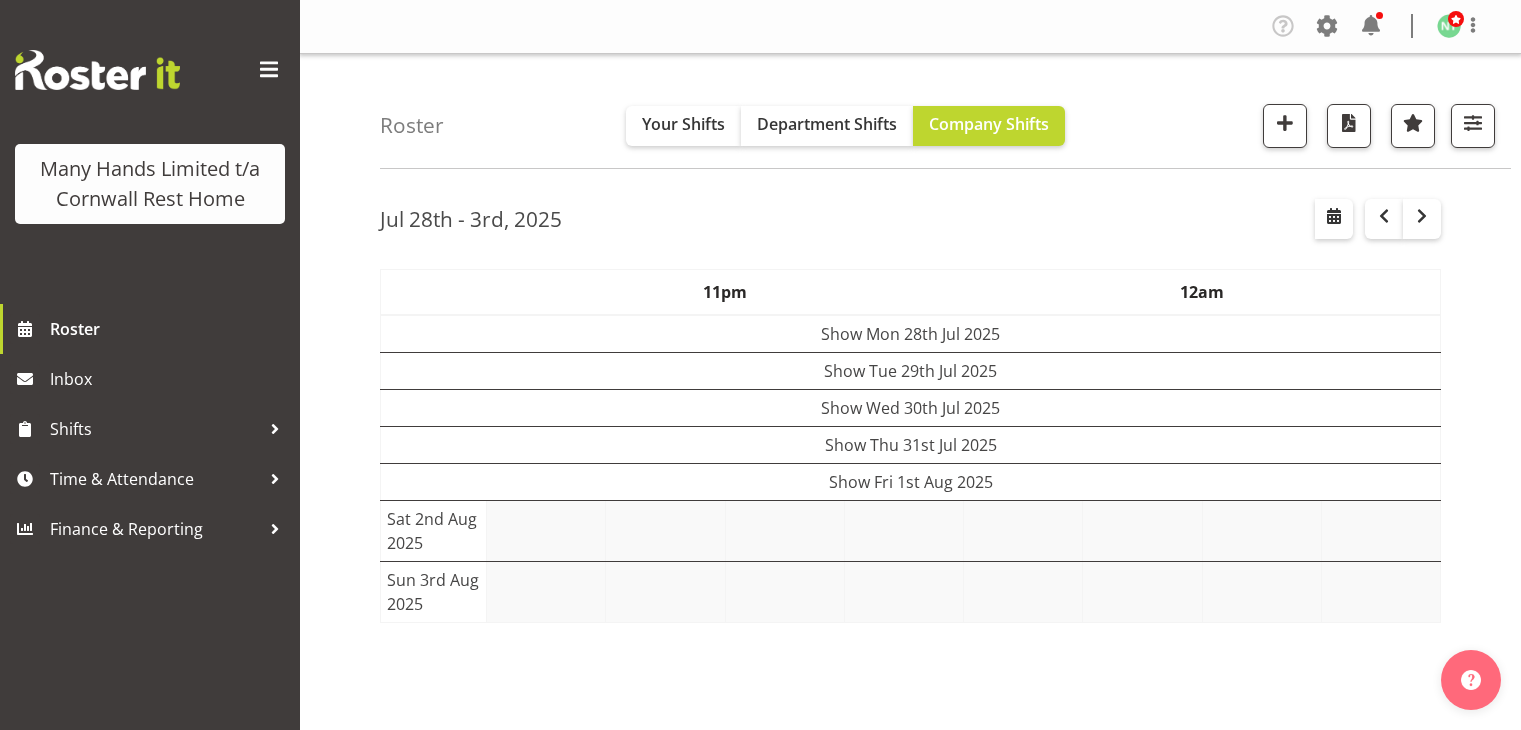 scroll, scrollTop: 0, scrollLeft: 0, axis: both 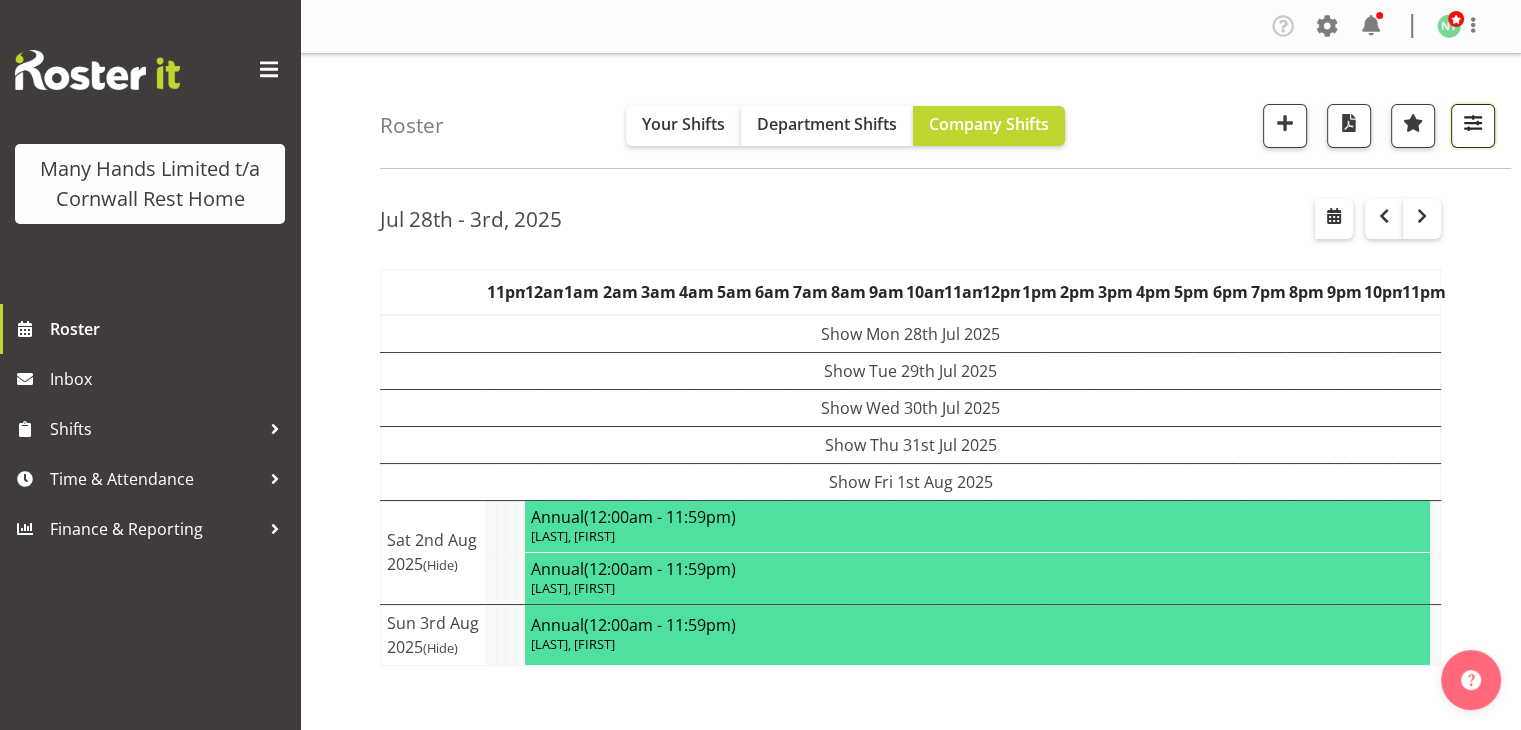 click at bounding box center [1473, 126] 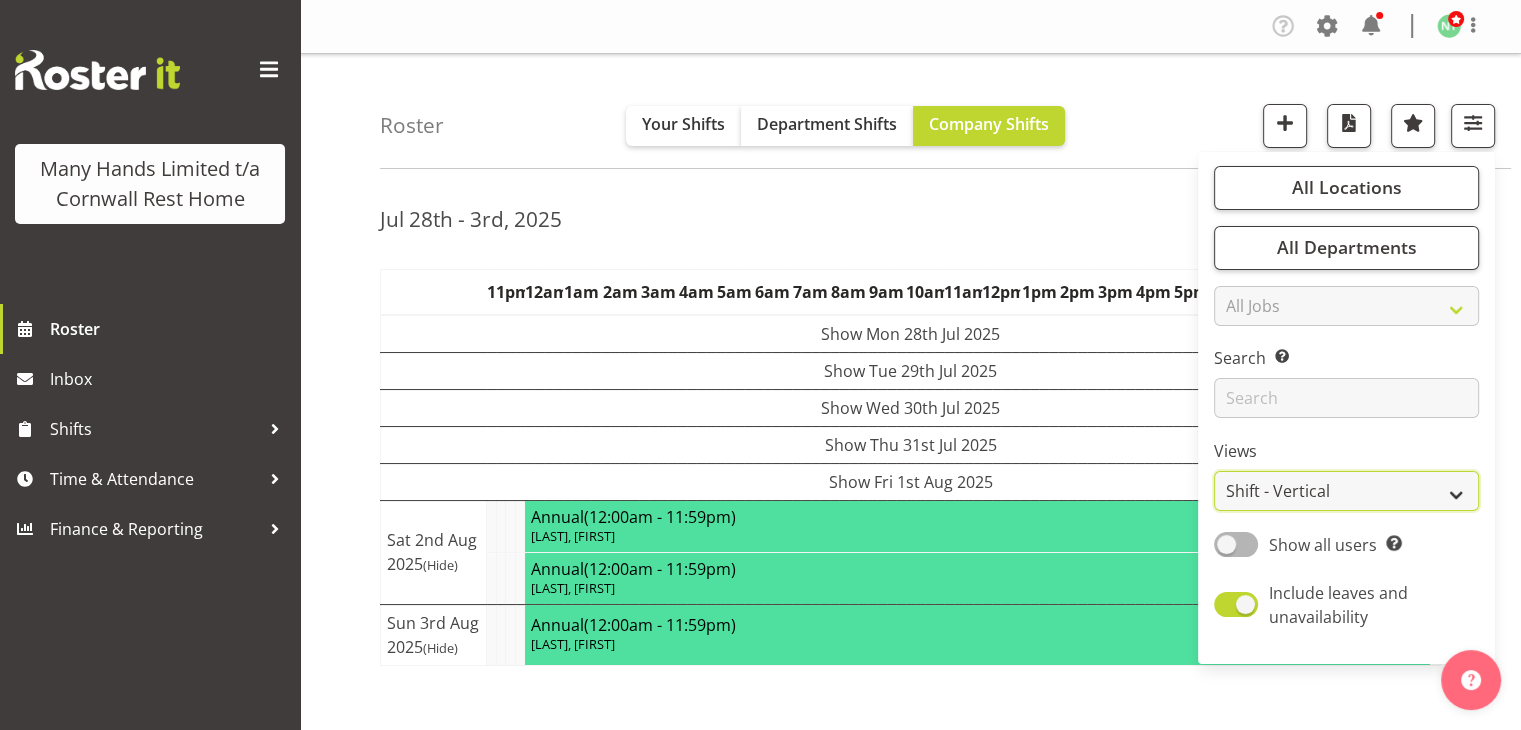 click on "Staff
Role
Shift - Horizontal
Shift - Vertical
Staff - Location" at bounding box center (1346, 491) 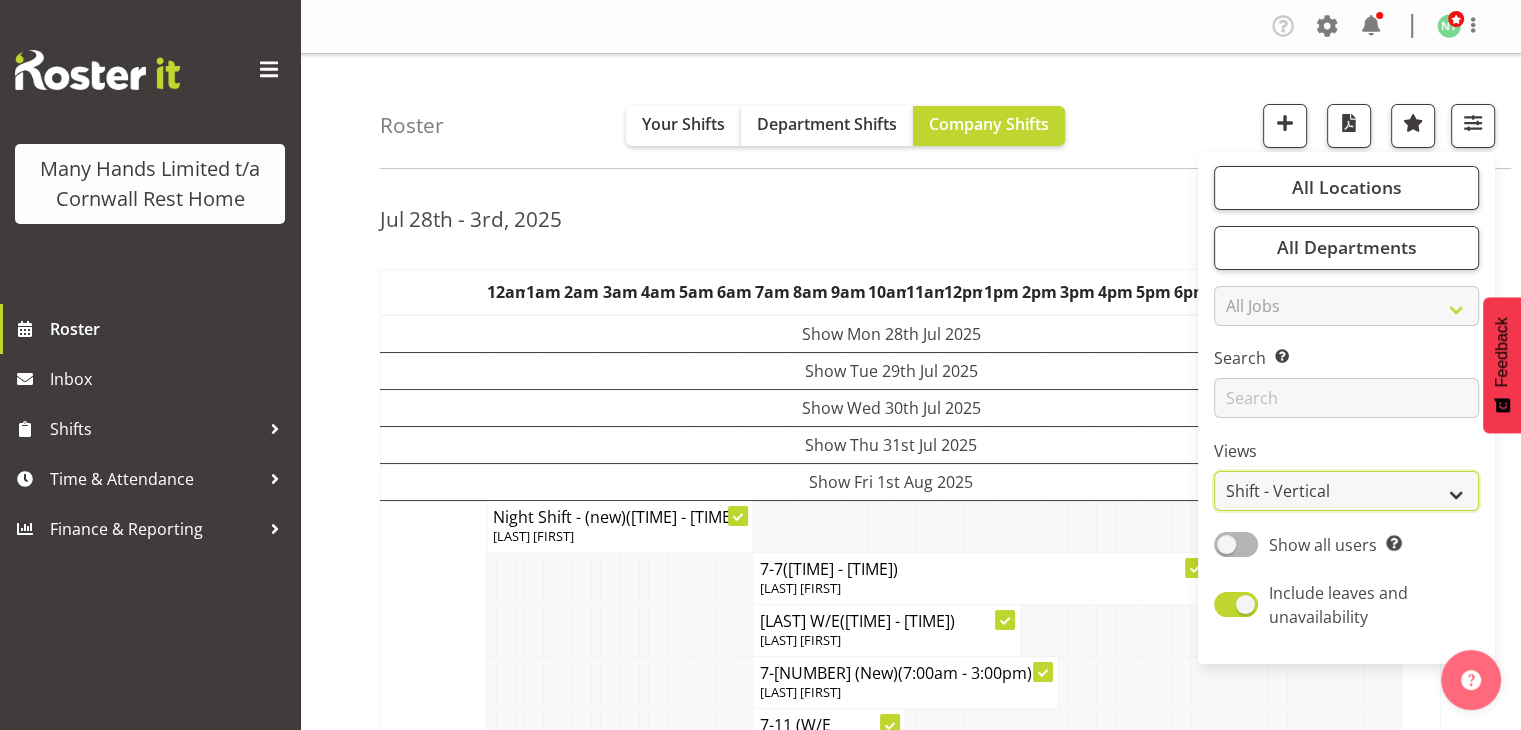 select on "staff" 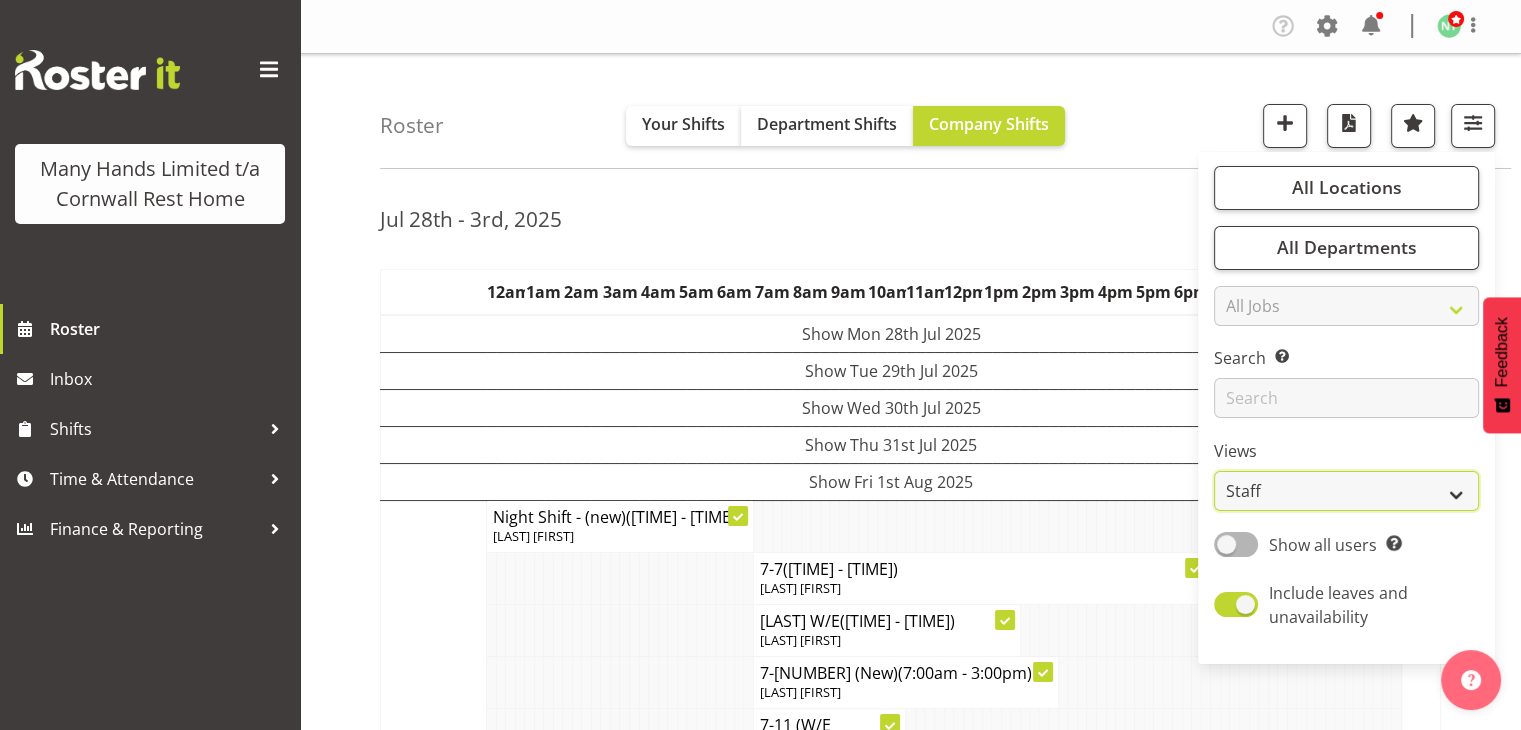 click on "Staff
Role
Shift - Horizontal
Shift - Vertical
Staff - Location" at bounding box center (1346, 491) 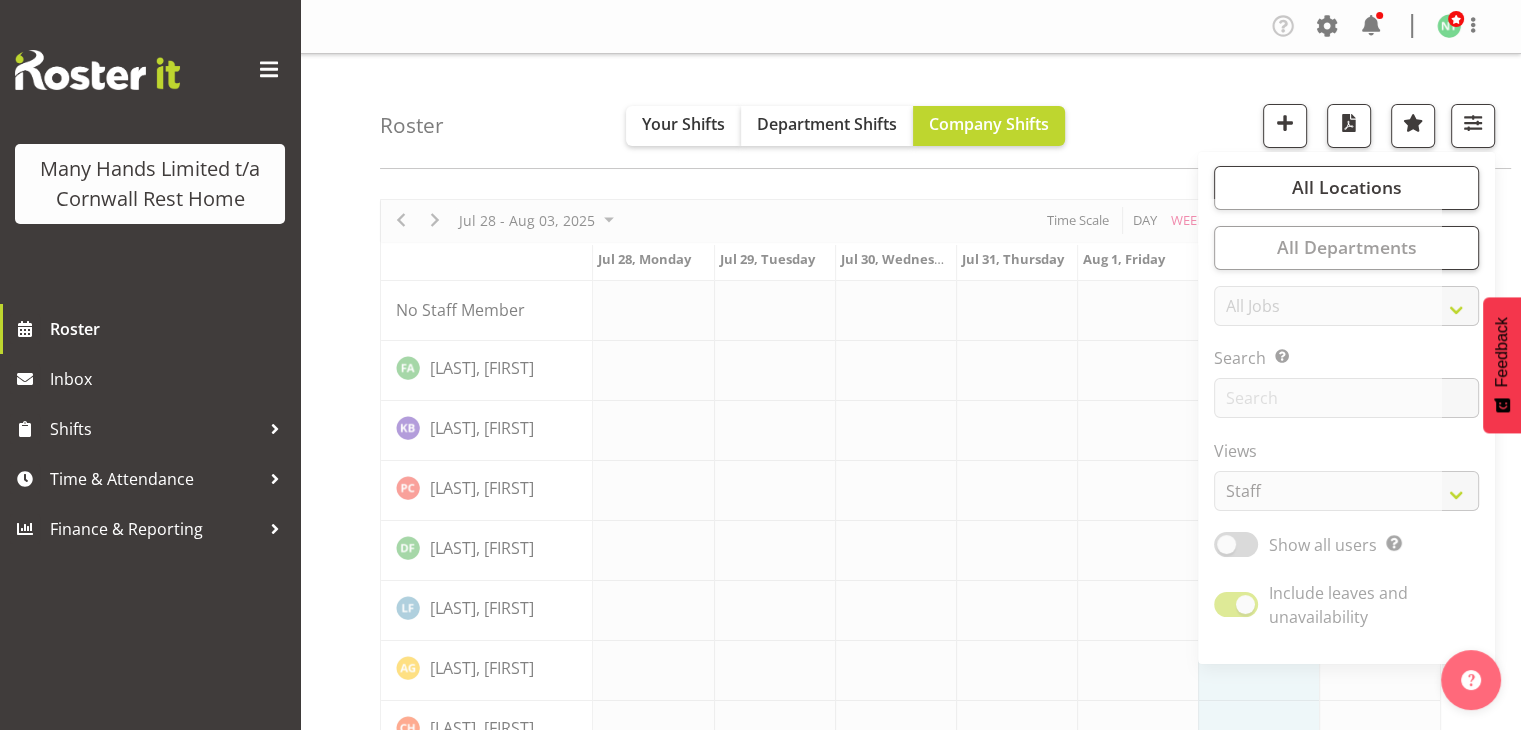 click on "Roster   Your Shifts
Department Shifts
Company Shifts
All Locations
Clear
[CITY] Rest Home
Select All
Deselect All
All Departments
Clear
[CITY] Rest Home
Select All
Deselect All
All Jobs  All Jobs     Search for a particular employee" at bounding box center [945, 111] 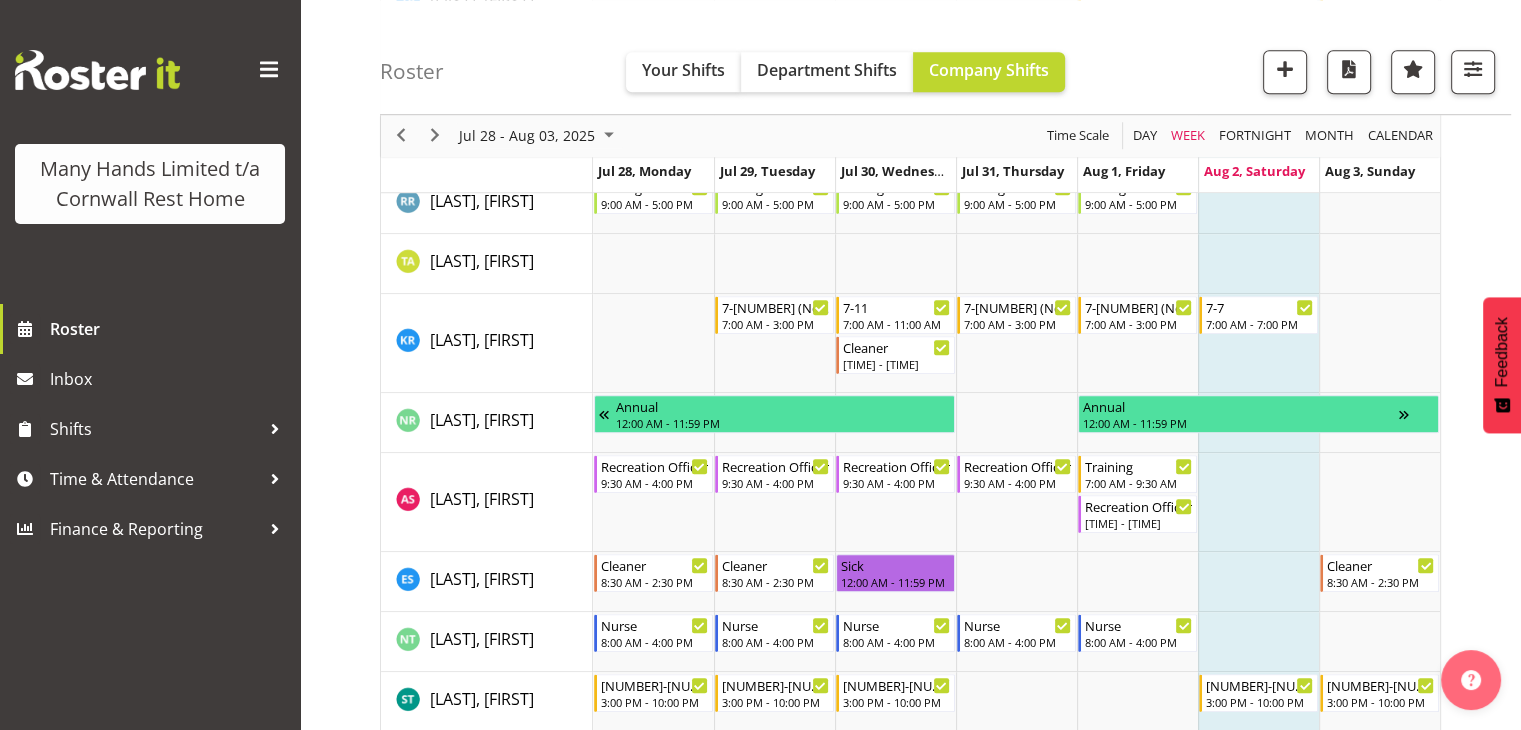 scroll, scrollTop: 1448, scrollLeft: 0, axis: vertical 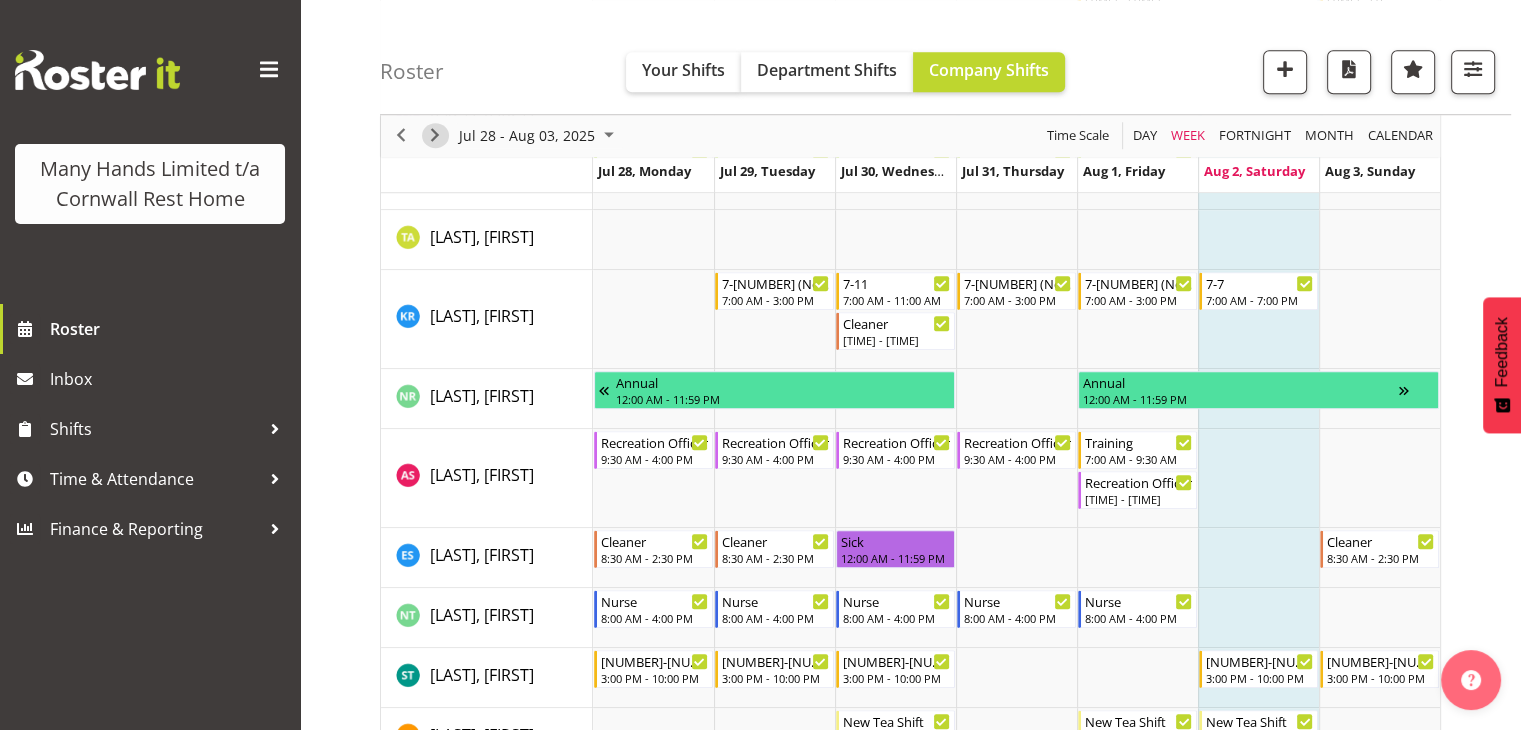 click at bounding box center (435, 136) 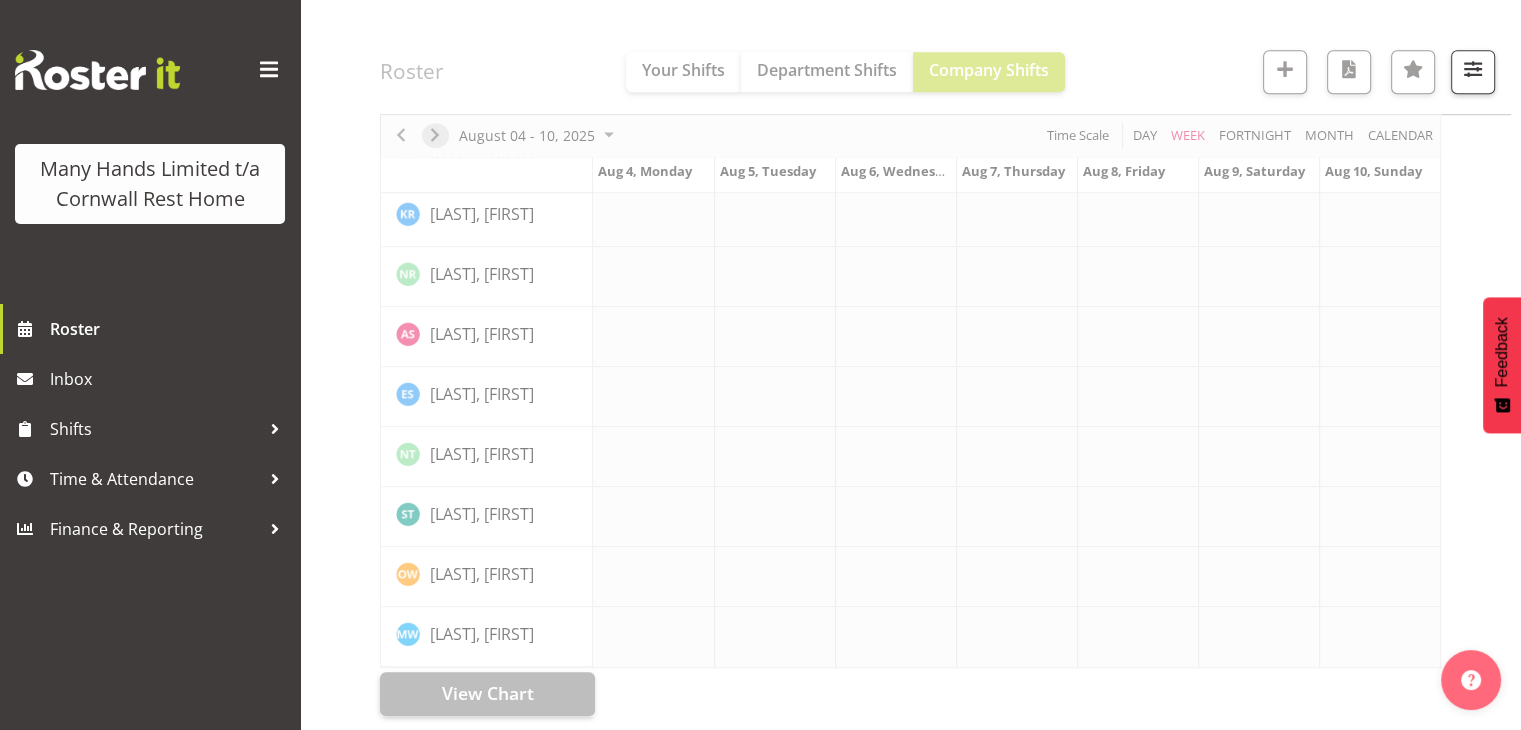 scroll, scrollTop: 1448, scrollLeft: 0, axis: vertical 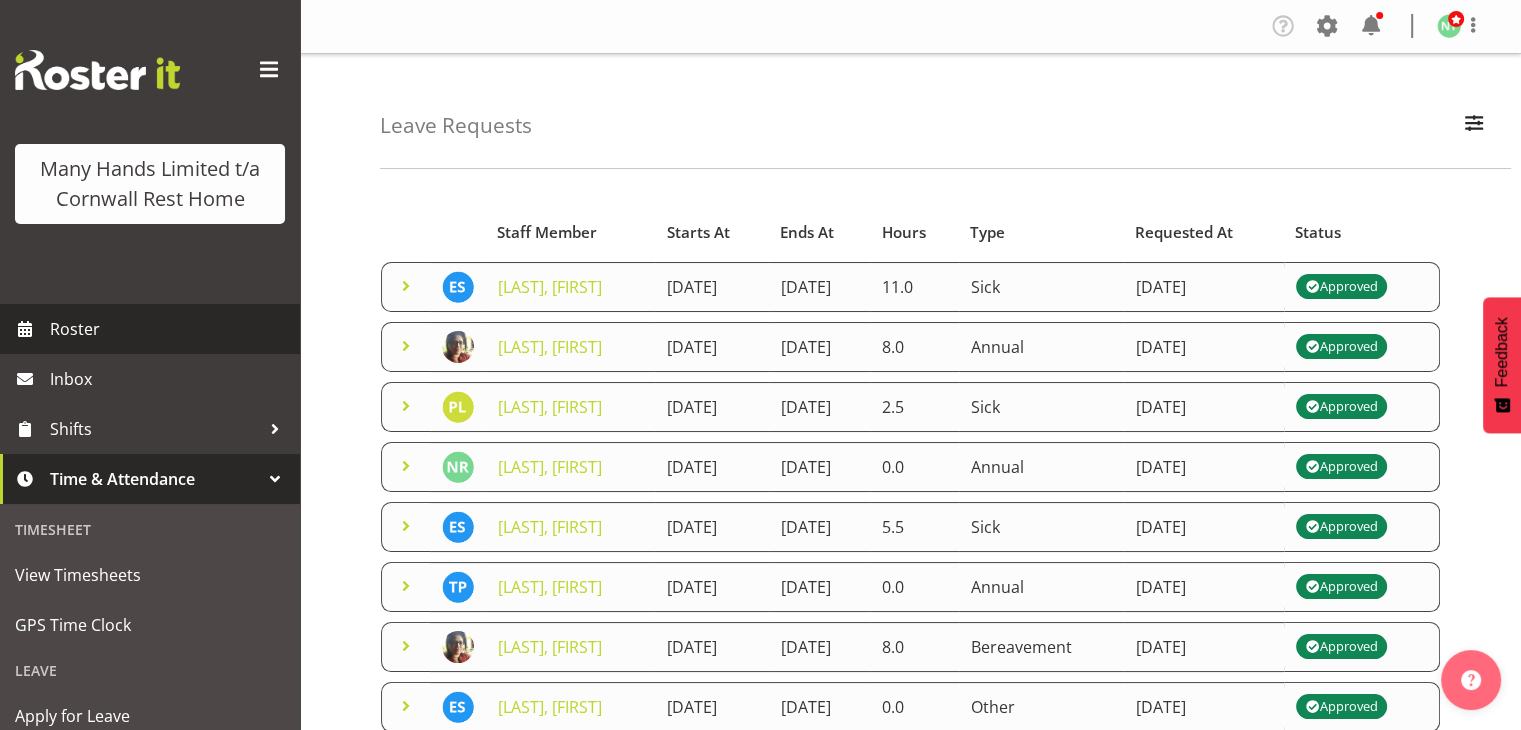 click on "Roster" at bounding box center (170, 329) 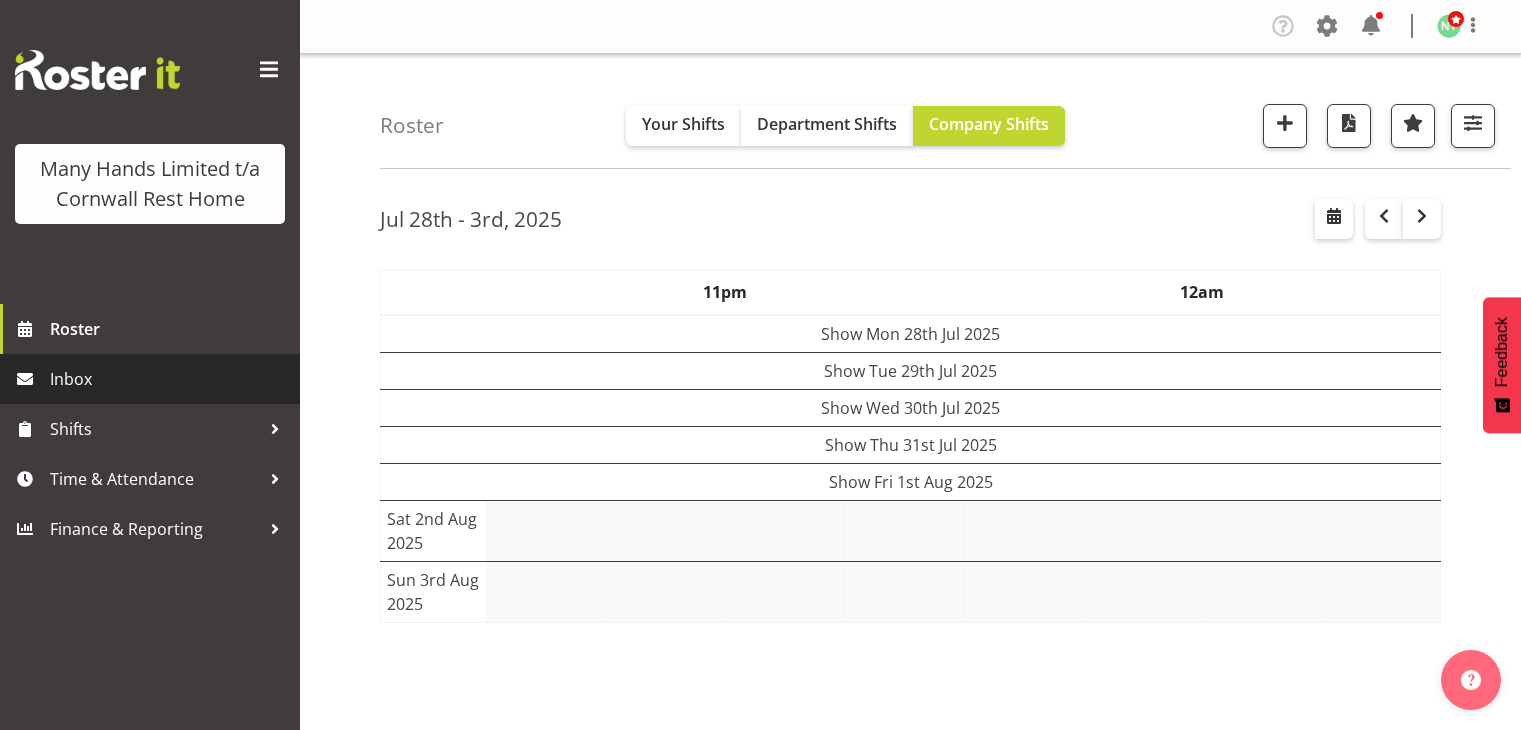scroll, scrollTop: 0, scrollLeft: 0, axis: both 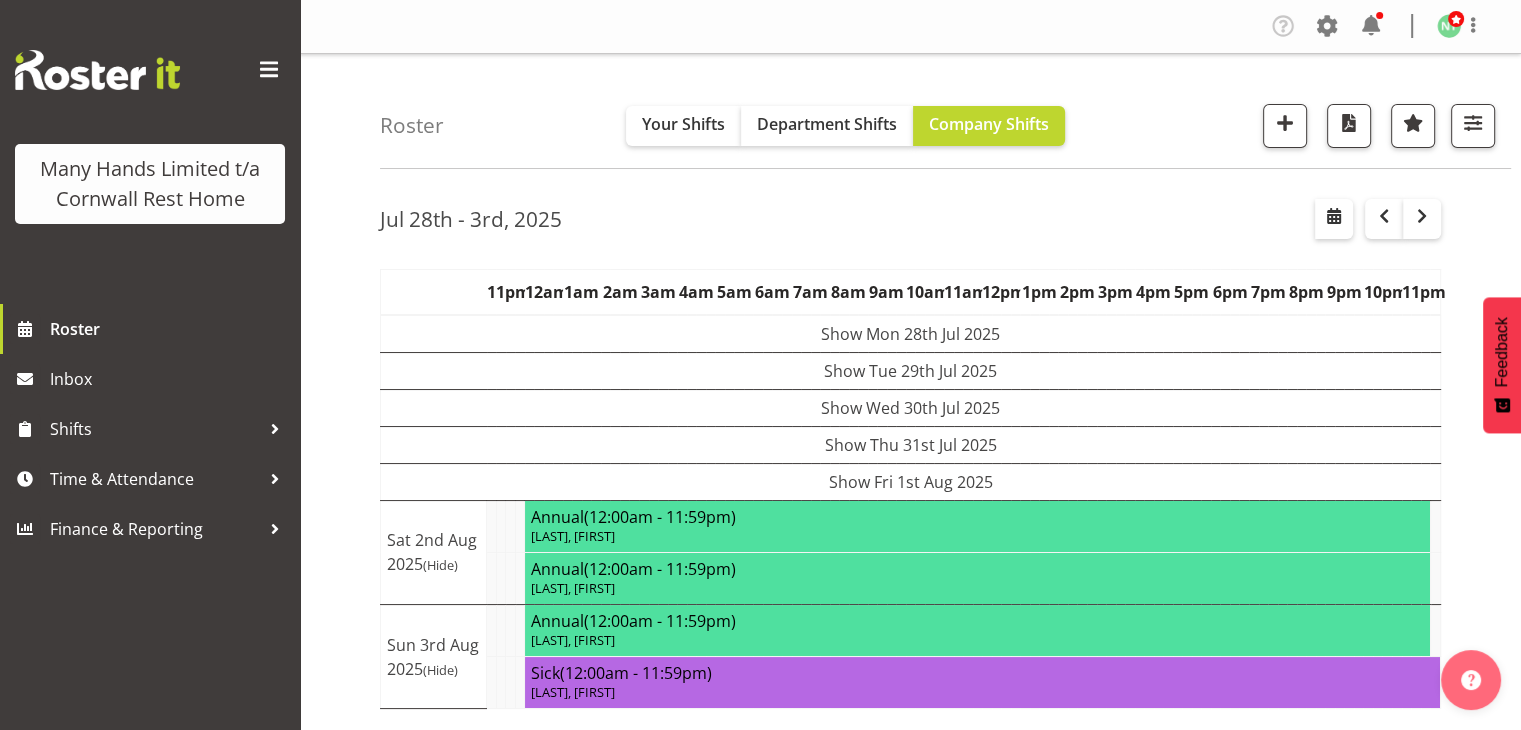 click at bounding box center (1473, 123) 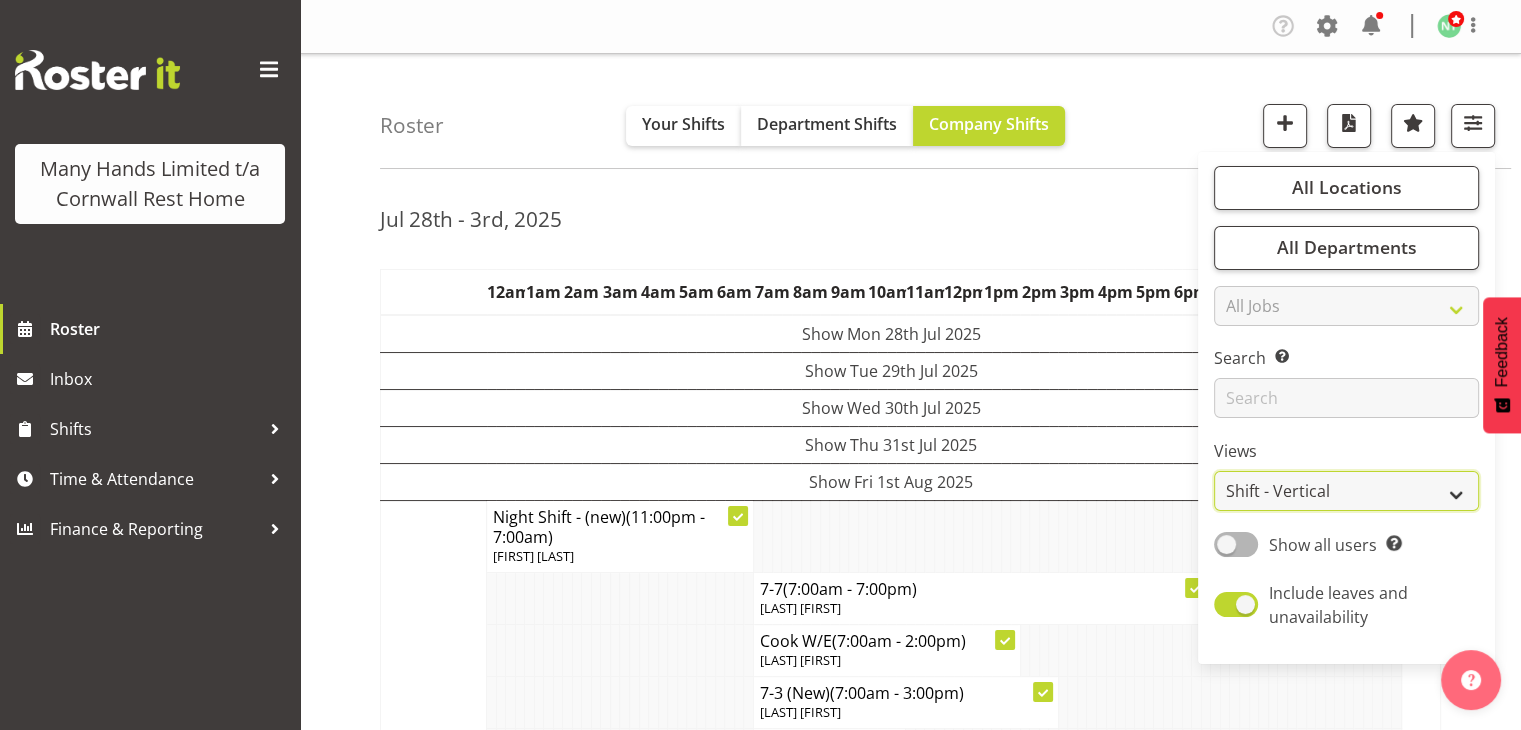click on "Staff
Role
Shift - Horizontal
Shift - Vertical
Staff - Location" at bounding box center [1346, 491] 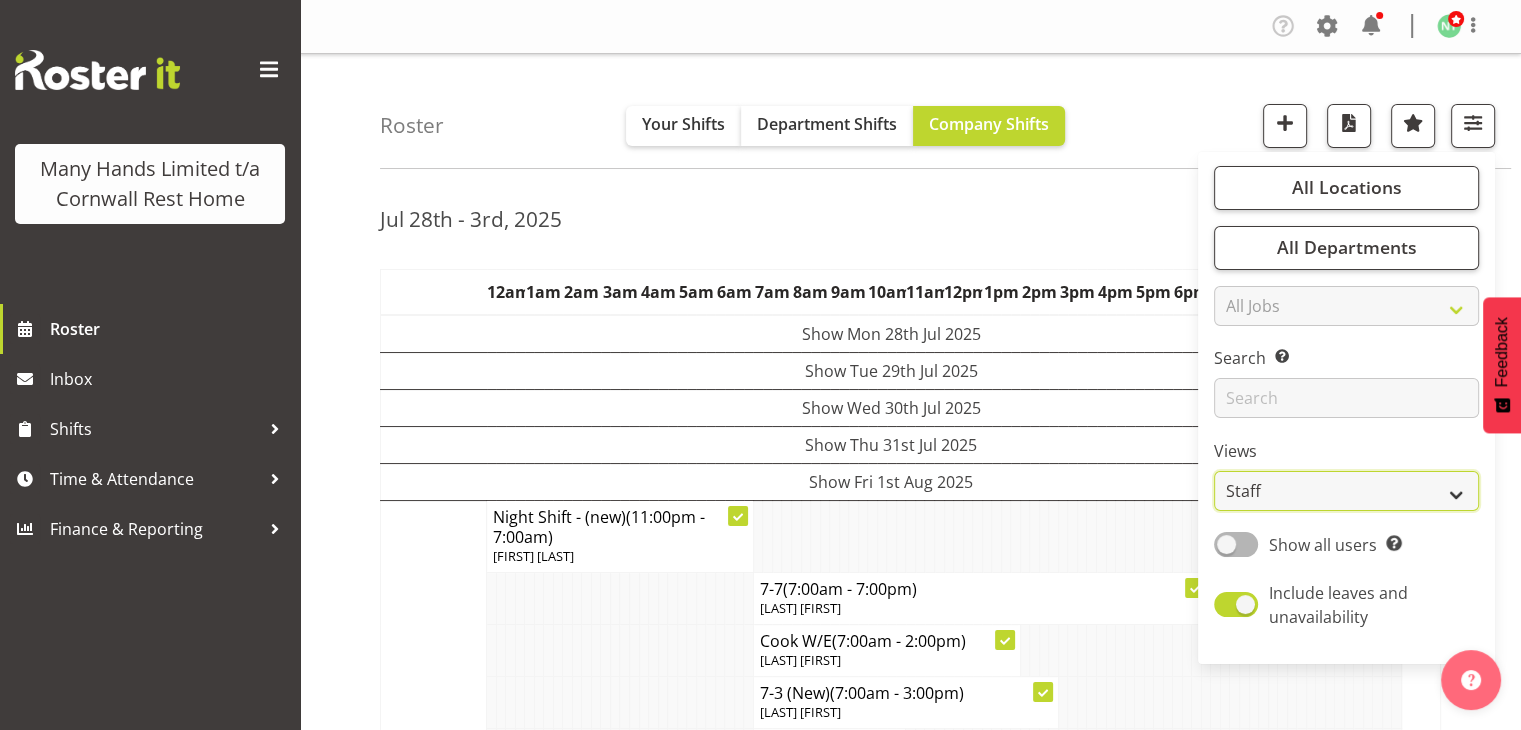 click on "Staff
Role
Shift - Horizontal
Shift - Vertical
Staff - Location" at bounding box center (1346, 491) 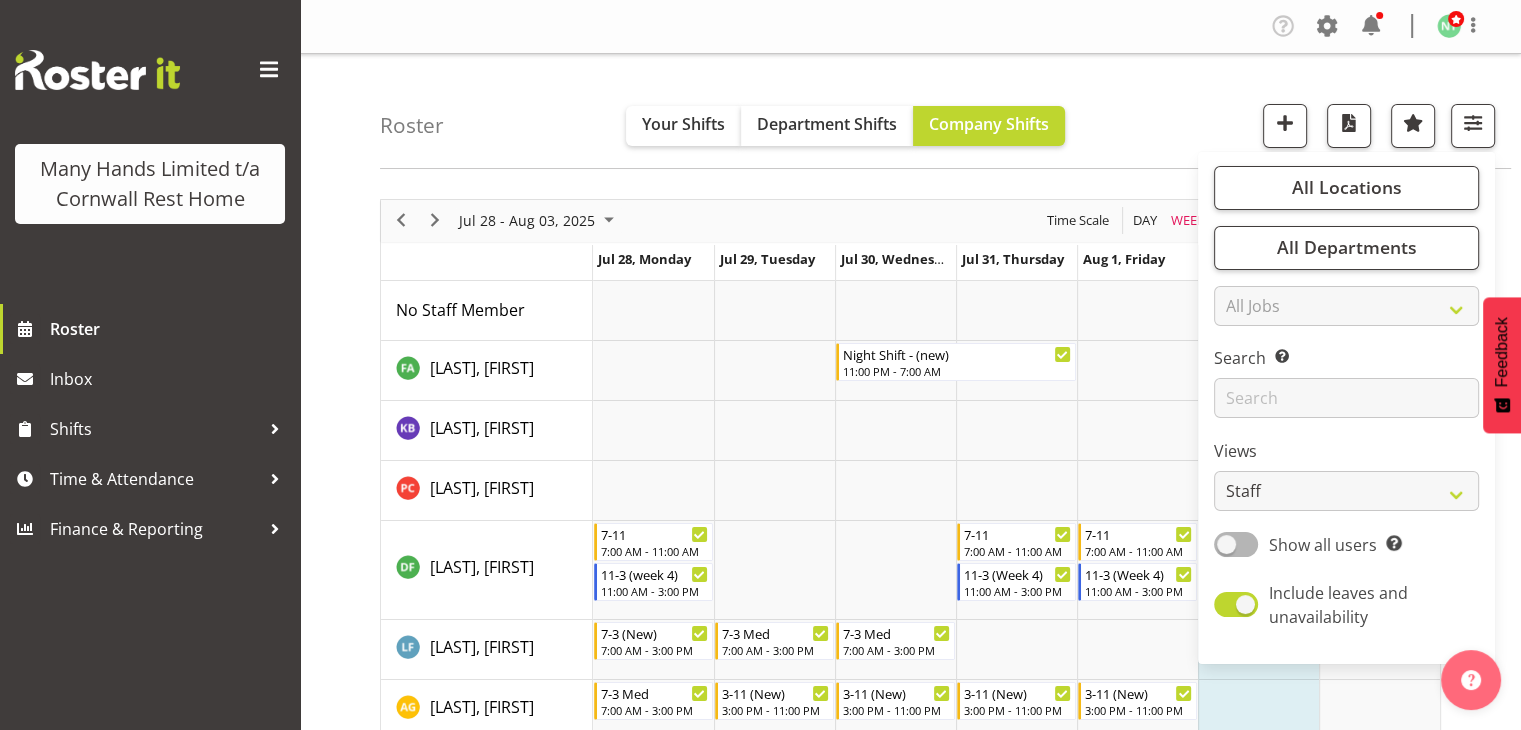 click on "Roster   Your Shifts
Department Shifts
Company Shifts
All Locations
Clear
[CITY] Rest Home
Select All
Deselect All
All Departments
Clear
[CITY] Rest Home
Select All
Deselect All
All Jobs  All Jobs     Search for a particular employee" at bounding box center (945, 111) 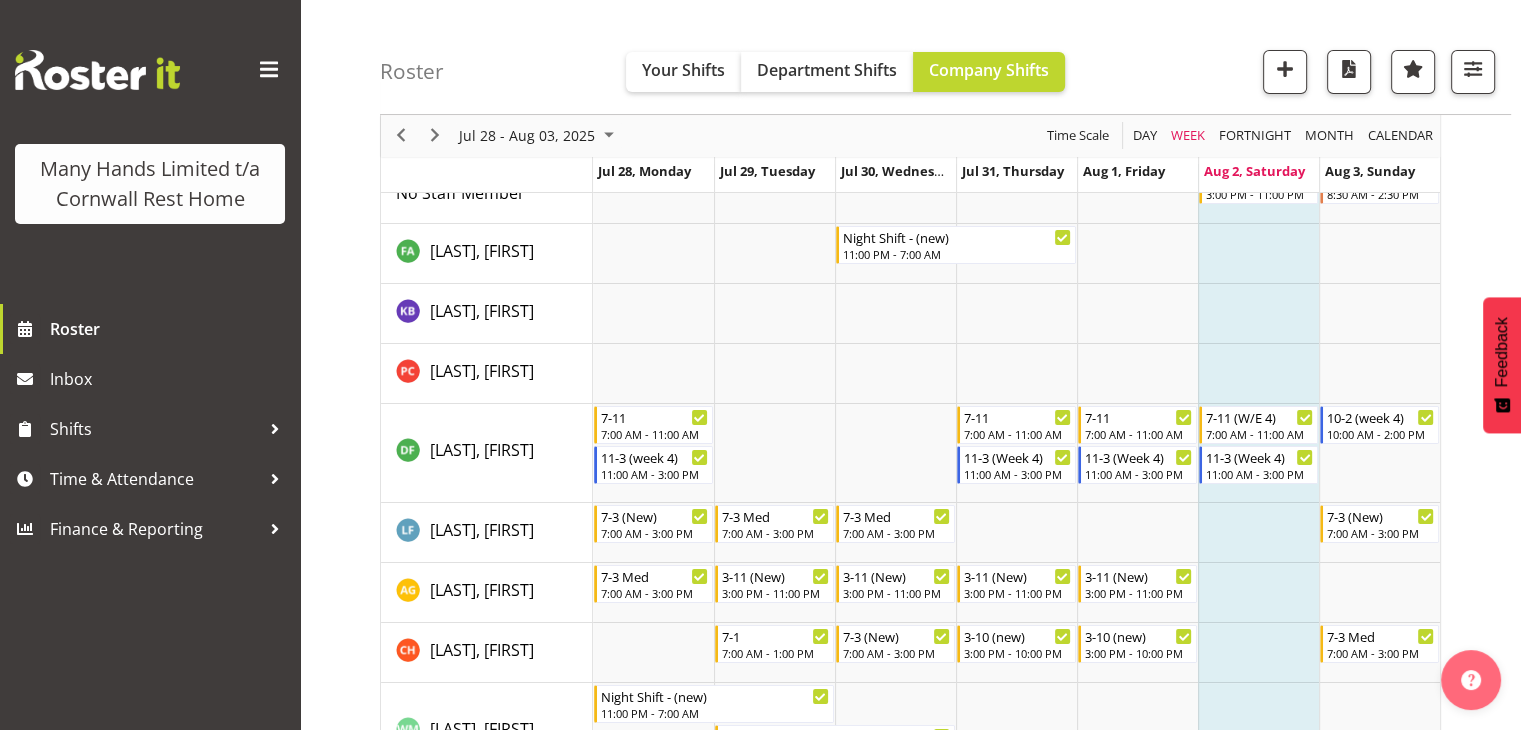 scroll, scrollTop: 37, scrollLeft: 0, axis: vertical 